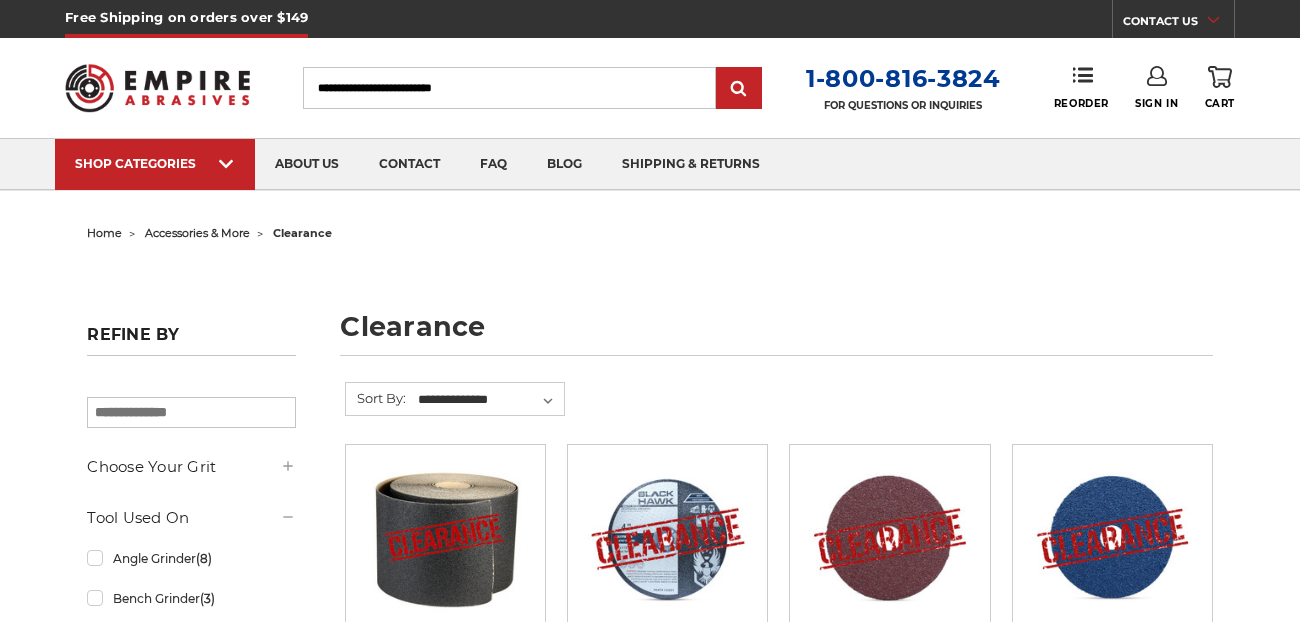 scroll, scrollTop: 0, scrollLeft: 0, axis: both 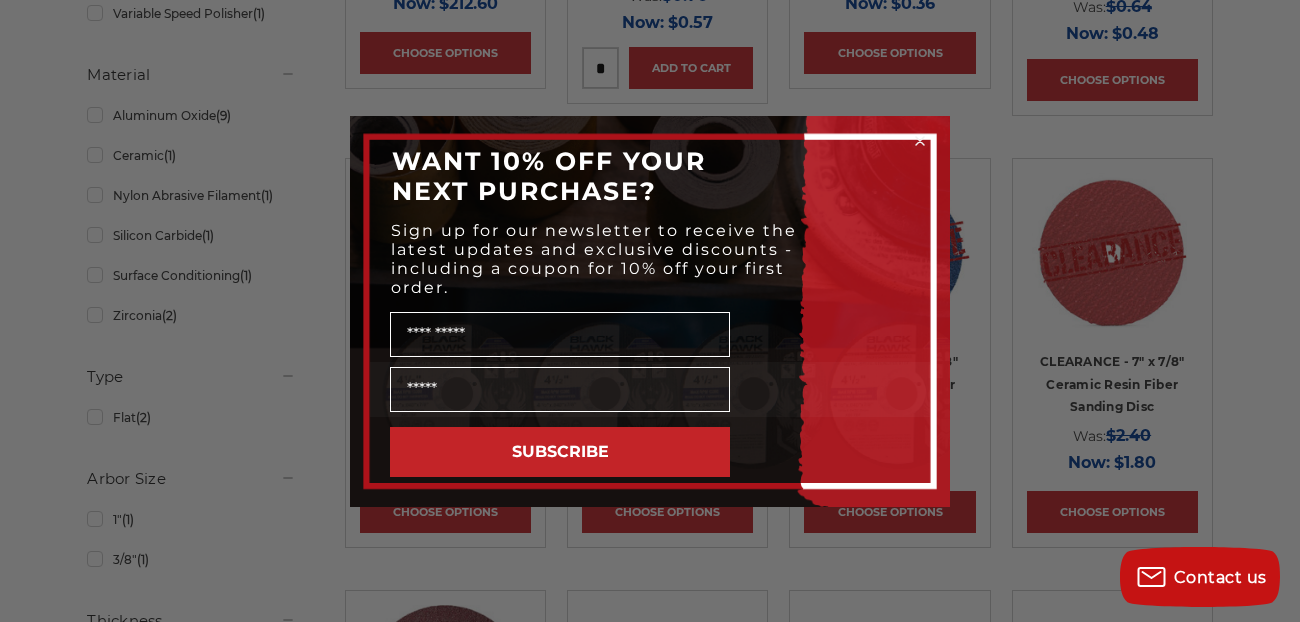 click 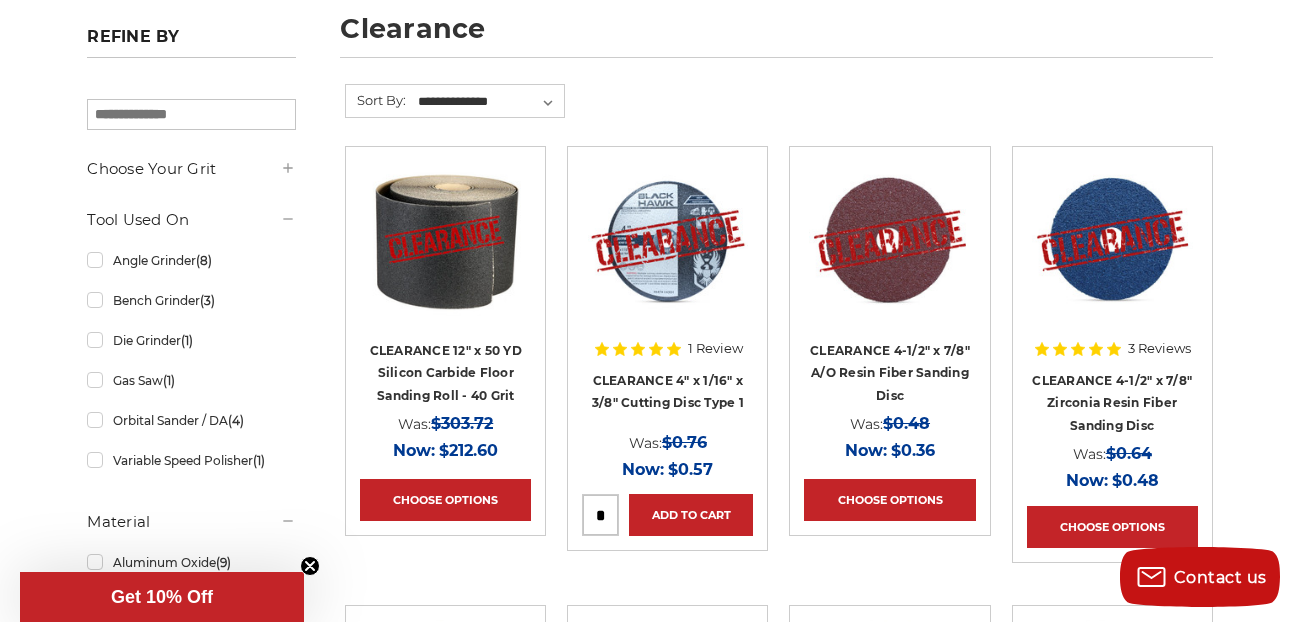 scroll, scrollTop: 290, scrollLeft: 0, axis: vertical 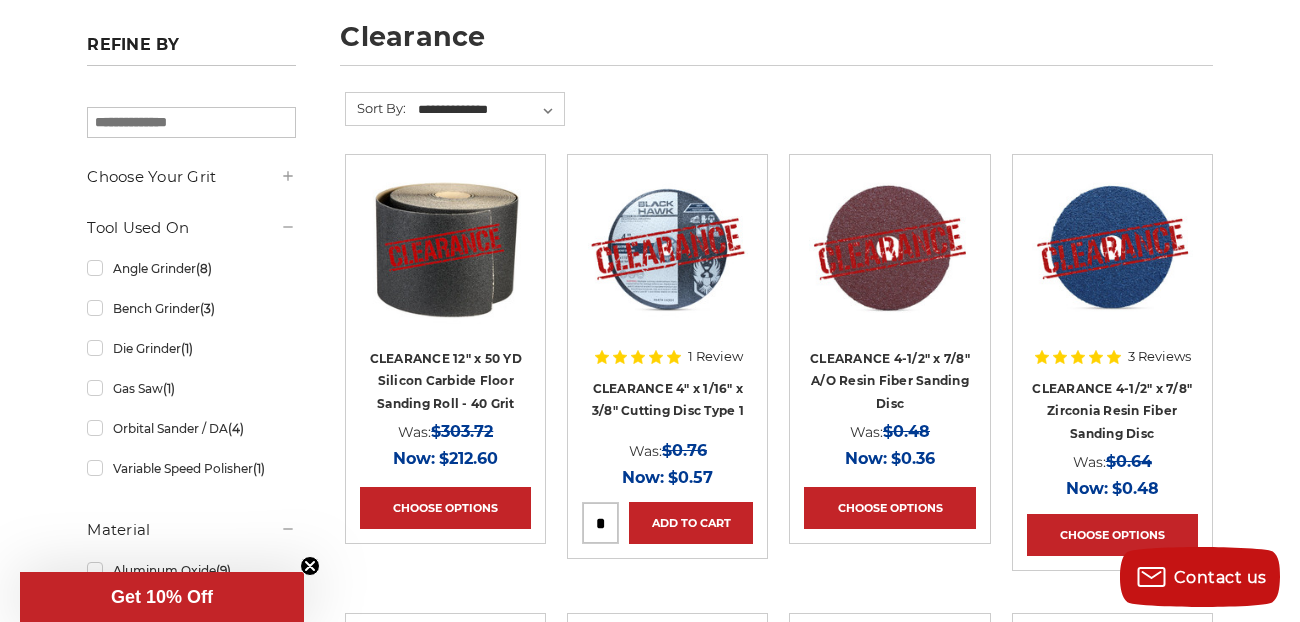click at bounding box center [191, 122] 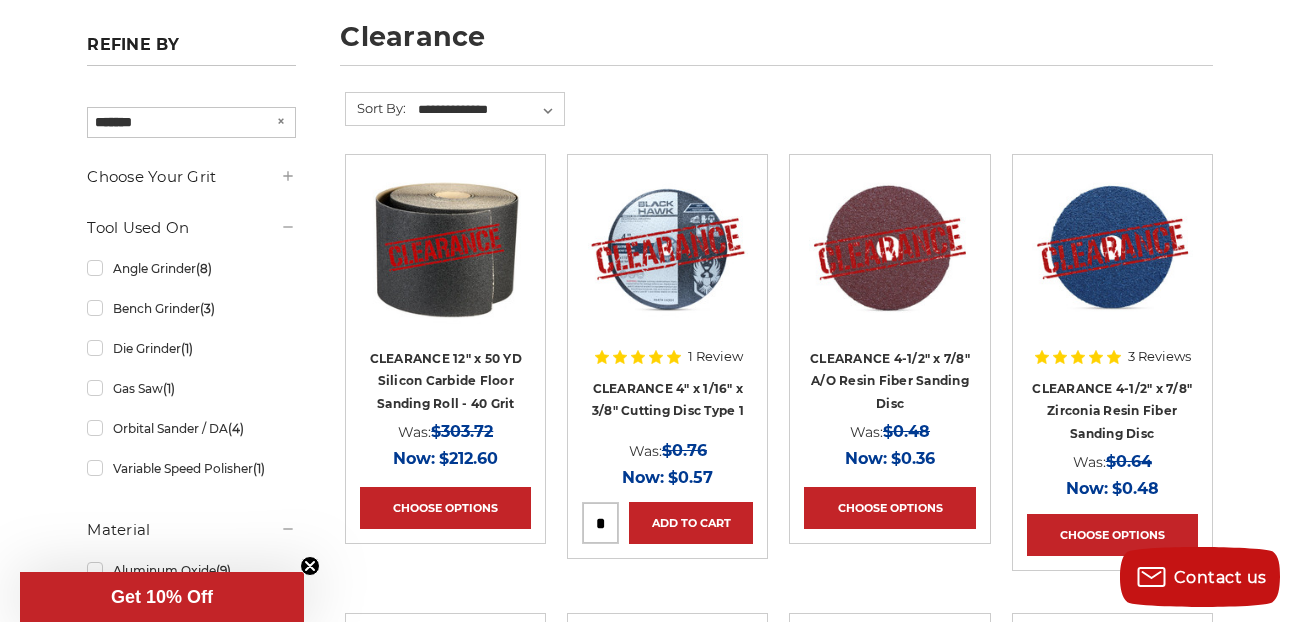 type on "*******" 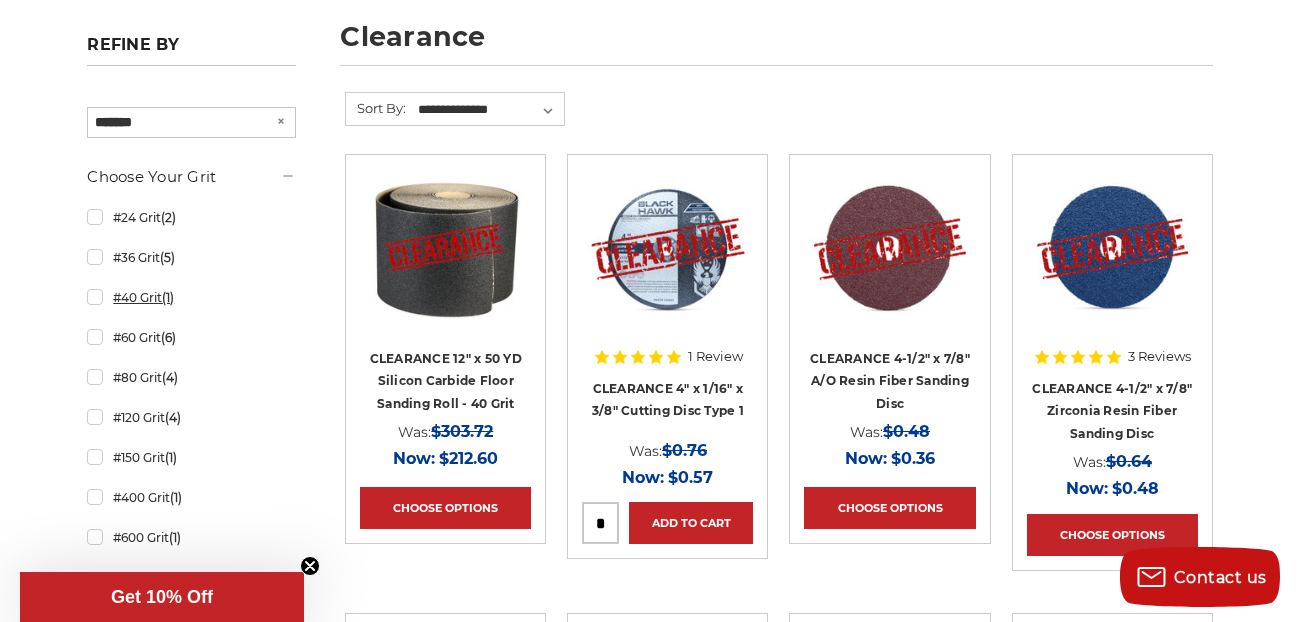 click on "#40 Grit
(1)" at bounding box center (191, 297) 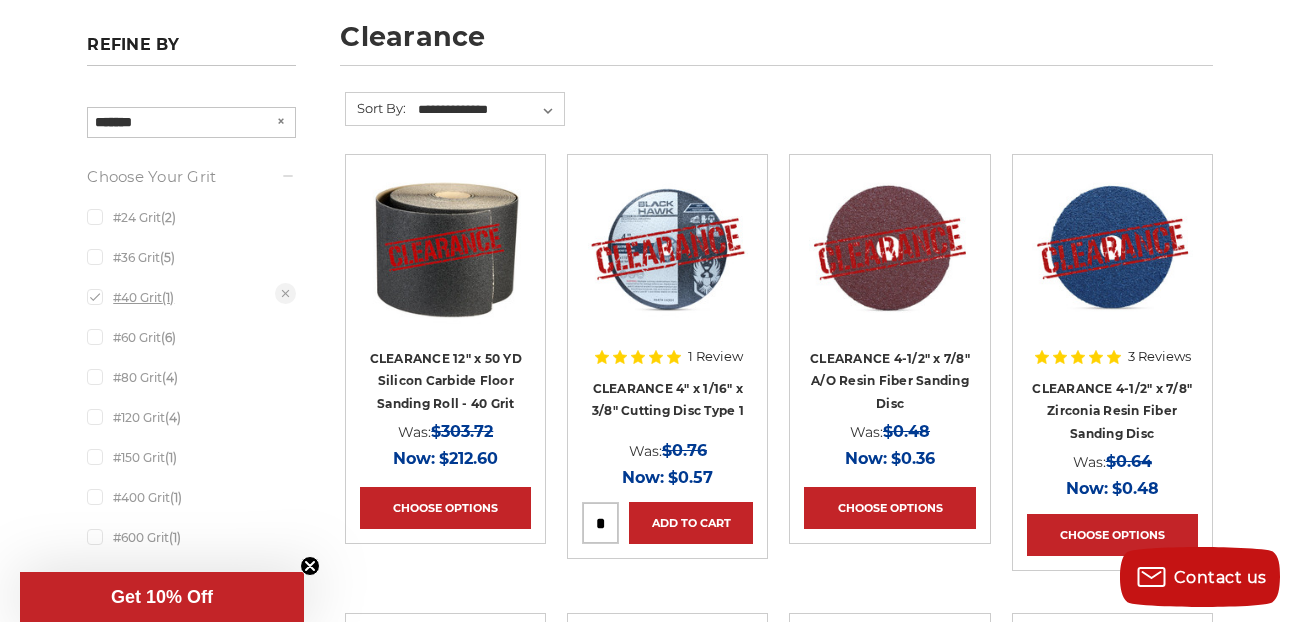 scroll, scrollTop: 0, scrollLeft: 0, axis: both 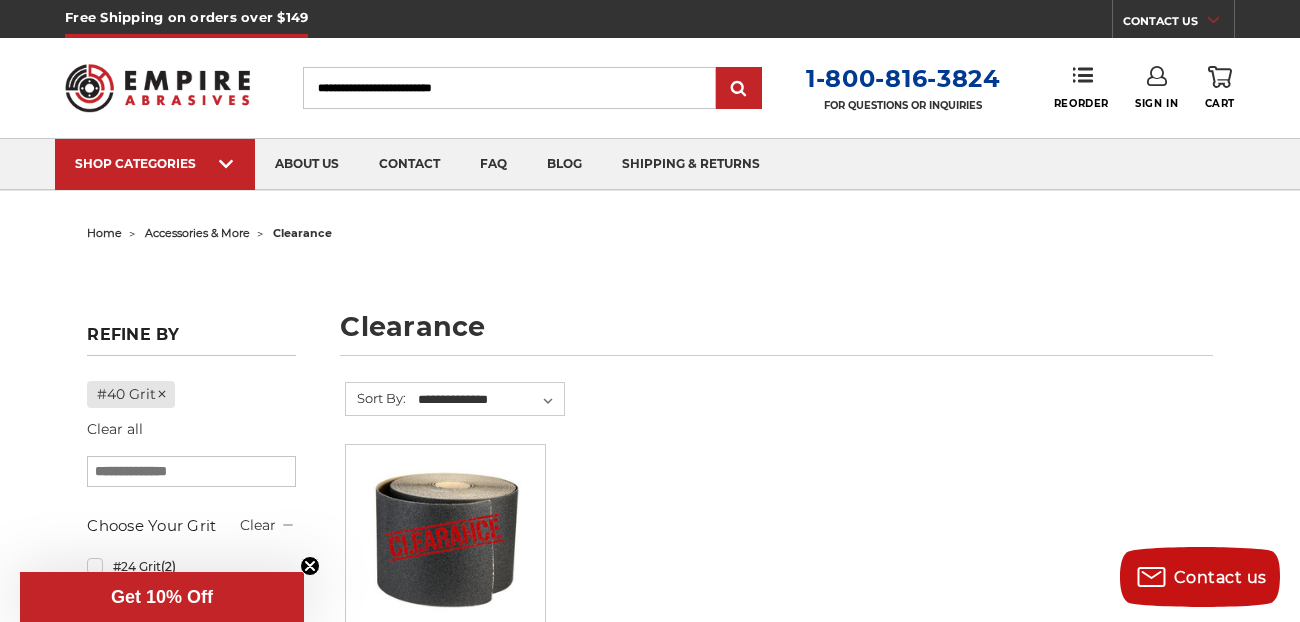 click on "clearance" at bounding box center [776, 334] 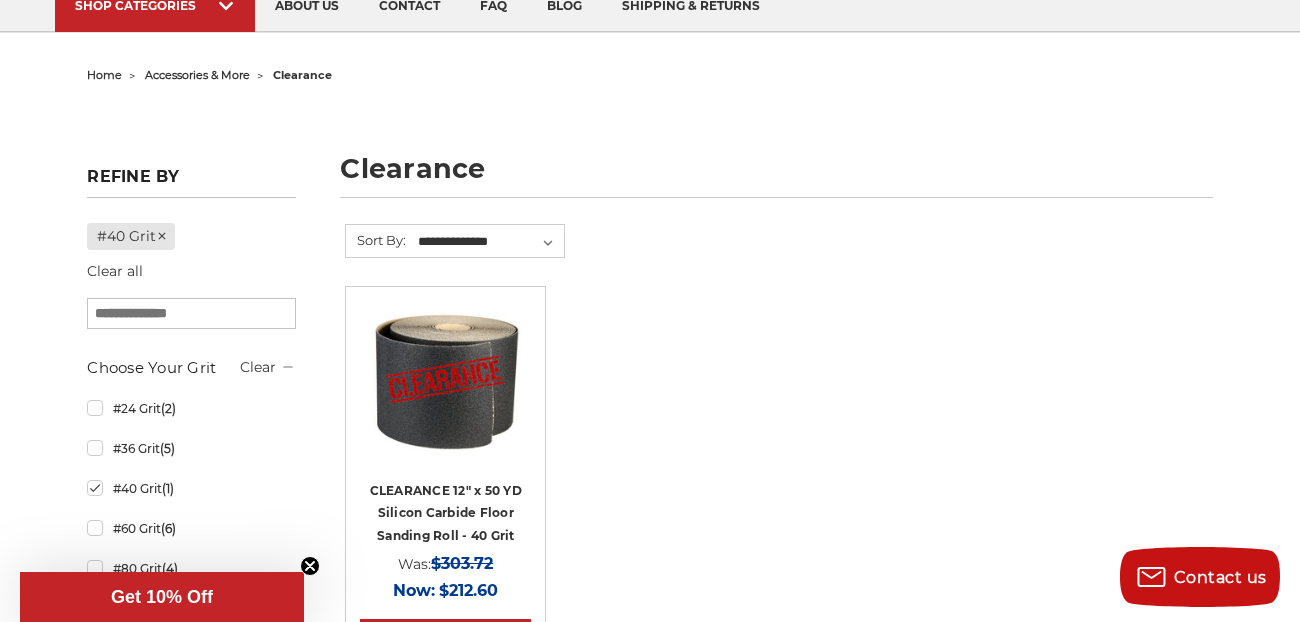 scroll, scrollTop: 0, scrollLeft: 0, axis: both 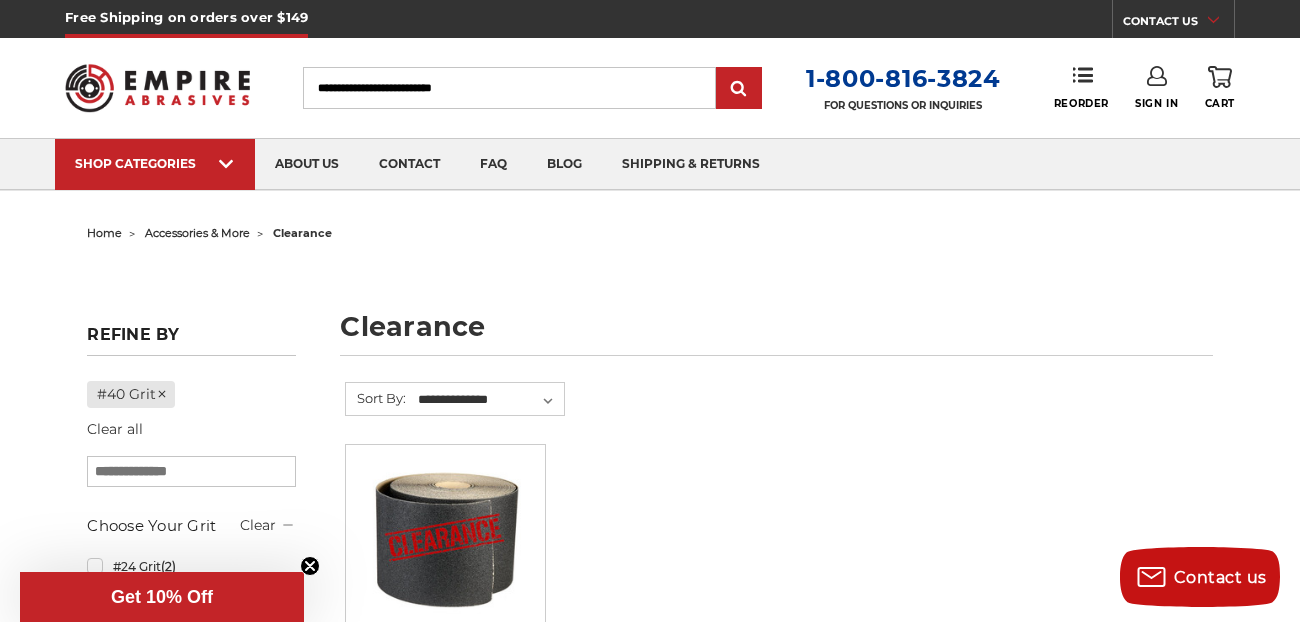 click on "Search" at bounding box center [509, 88] 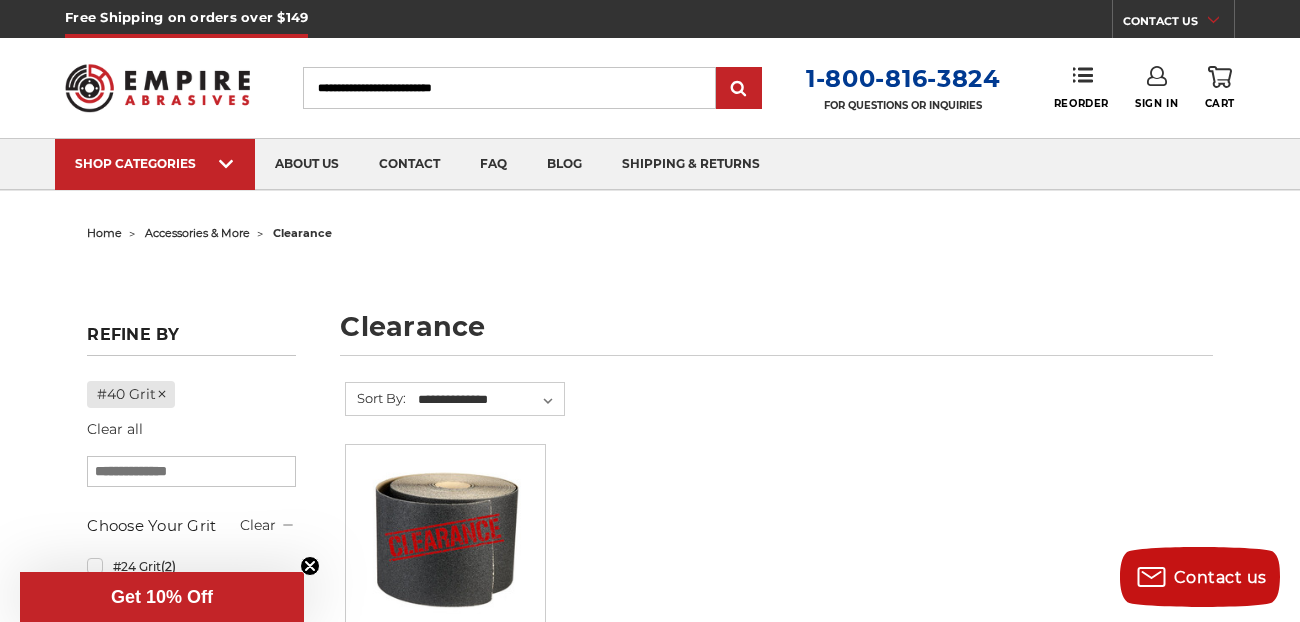 click on "Search" at bounding box center (509, 88) 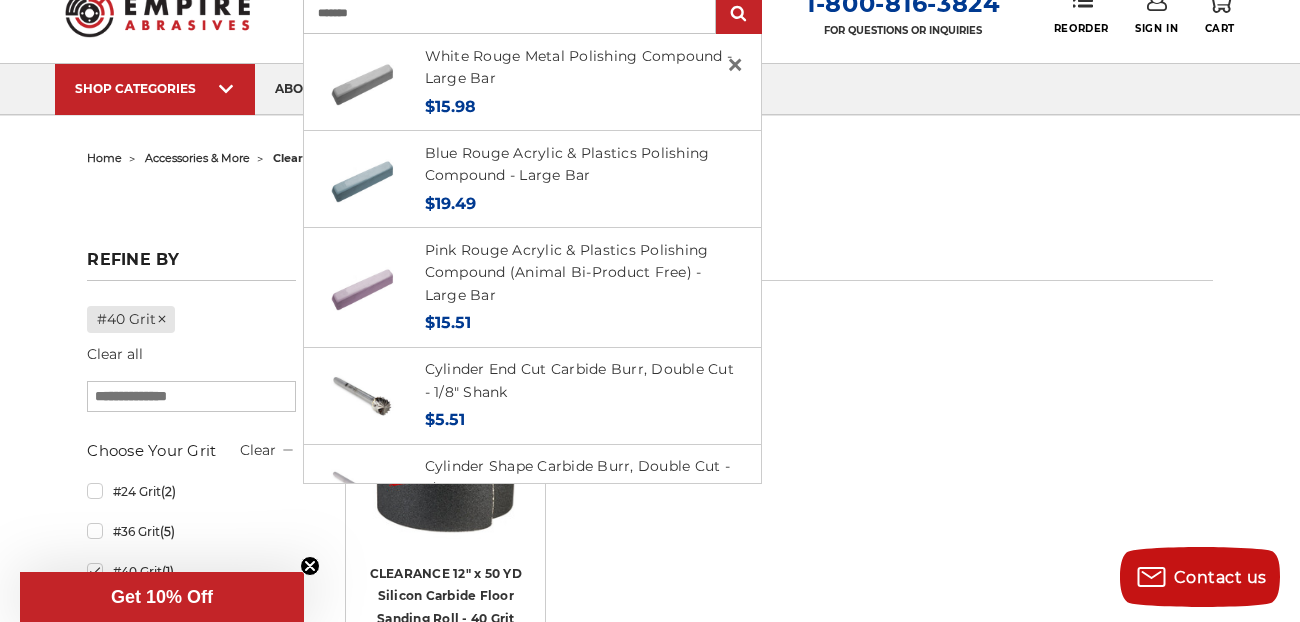 scroll, scrollTop: 0, scrollLeft: 0, axis: both 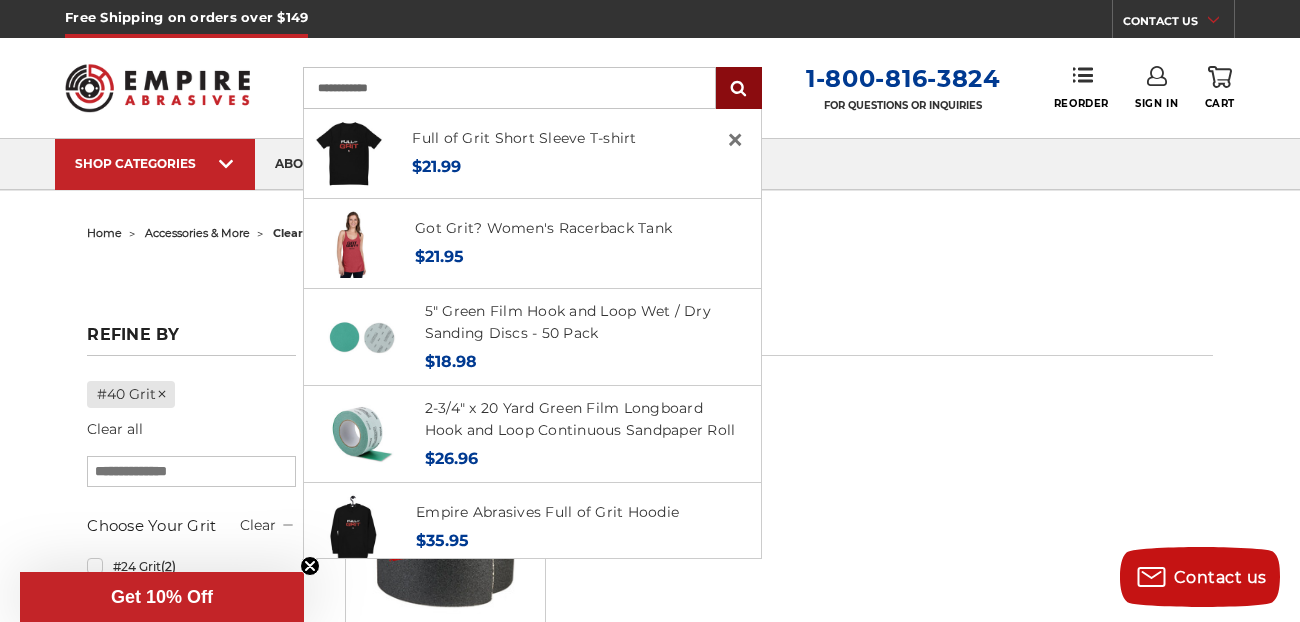 type on "**********" 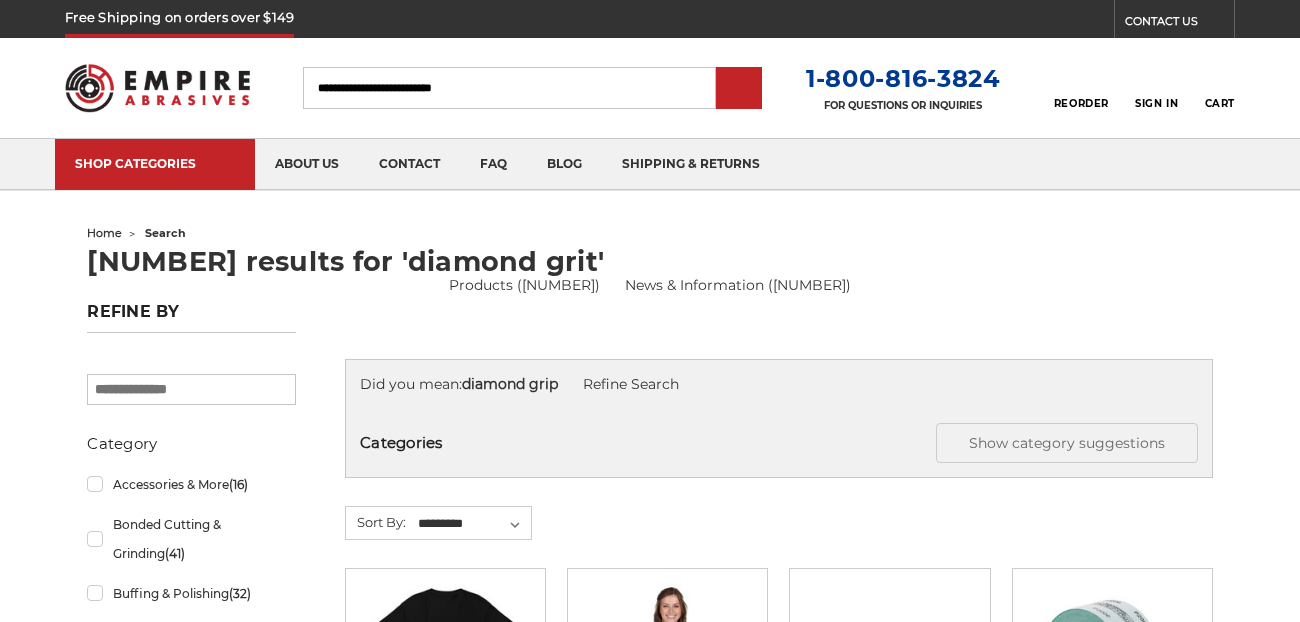 scroll, scrollTop: 0, scrollLeft: 0, axis: both 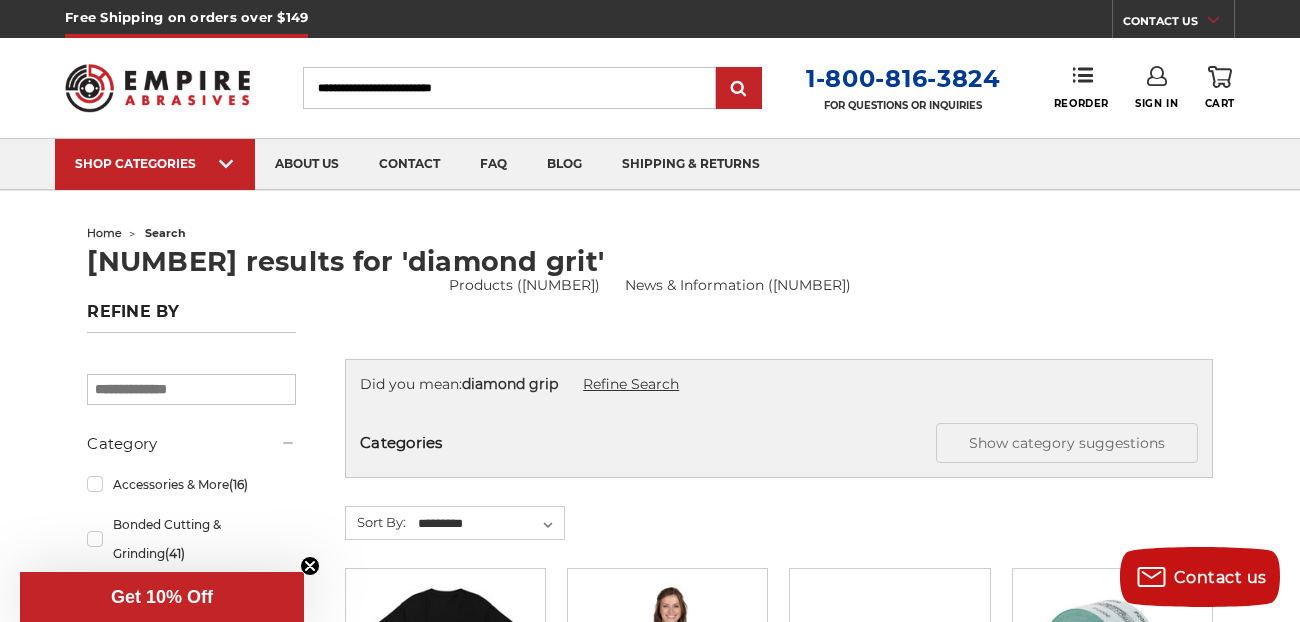 click on "Refine Search" at bounding box center (631, 384) 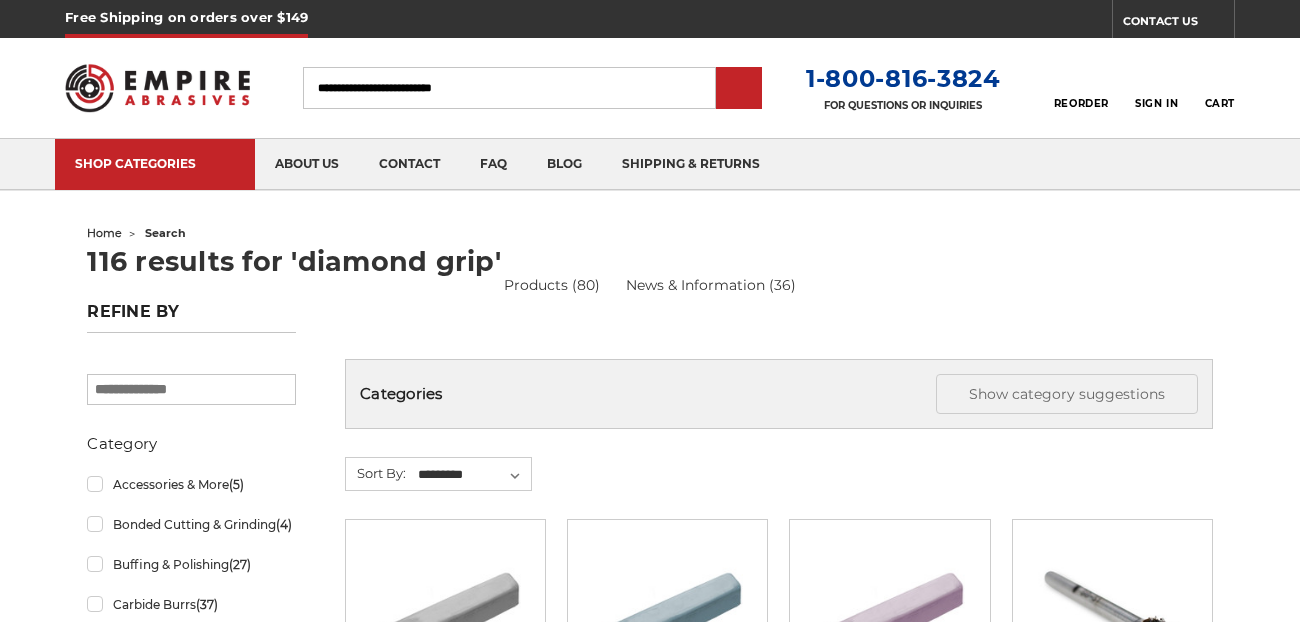 scroll, scrollTop: 0, scrollLeft: 0, axis: both 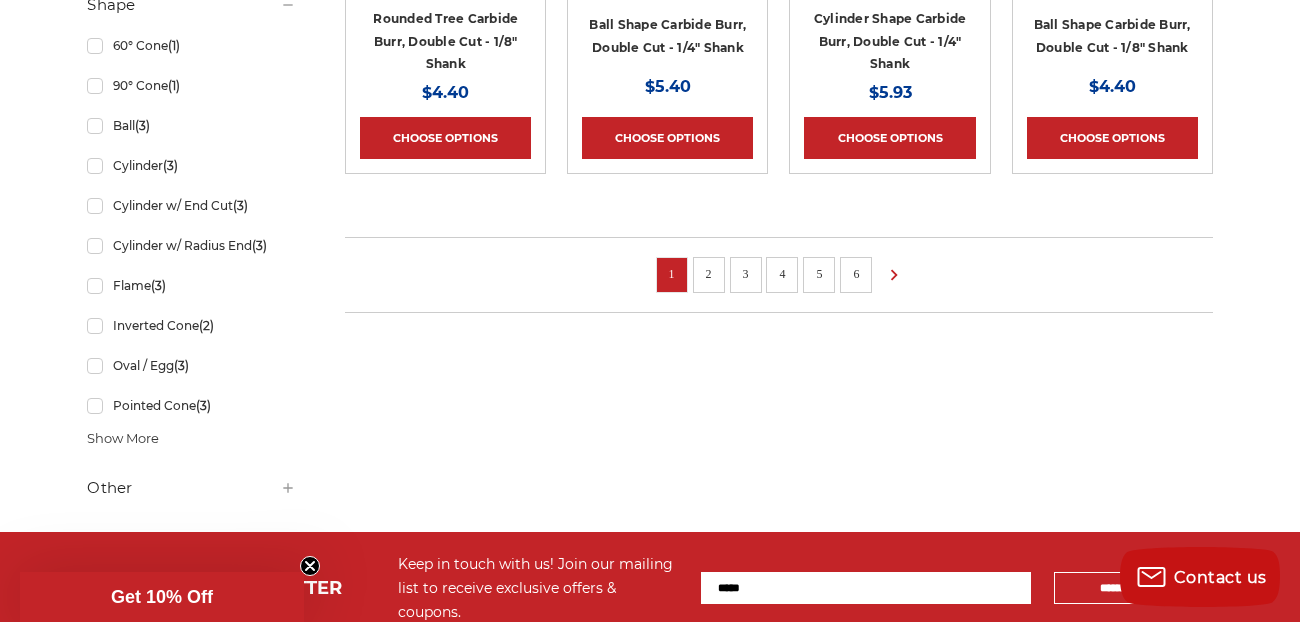 click on "2" at bounding box center [709, 274] 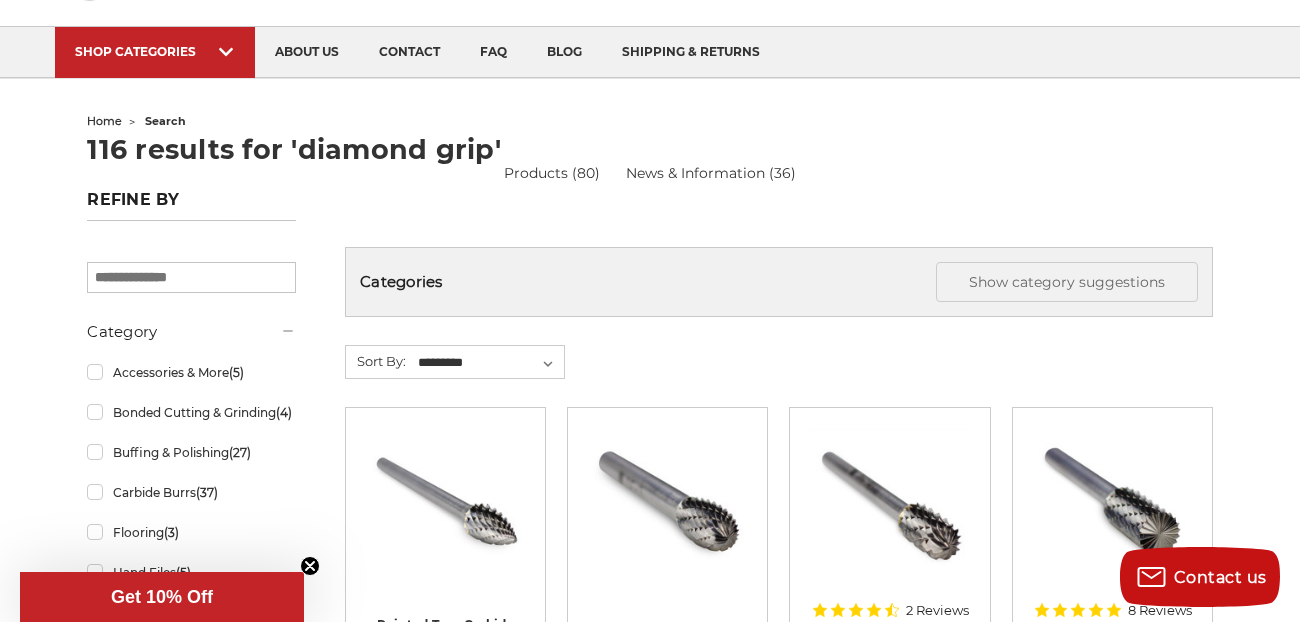 scroll, scrollTop: 0, scrollLeft: 0, axis: both 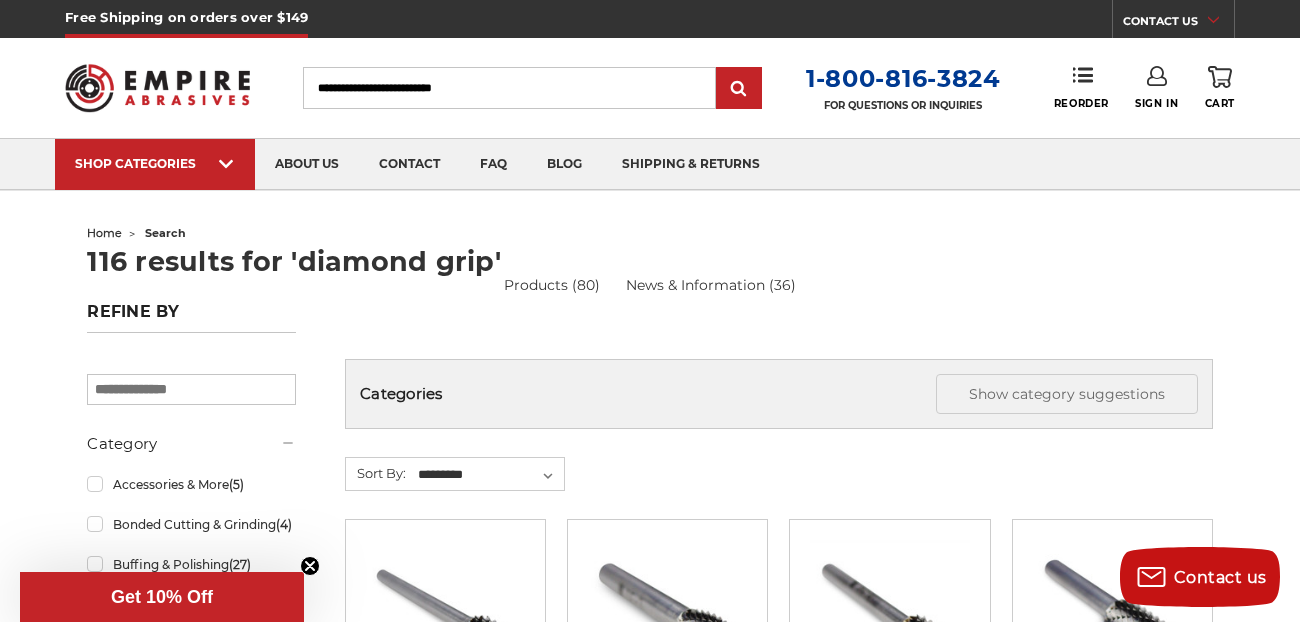 click on "Search" at bounding box center [509, 88] 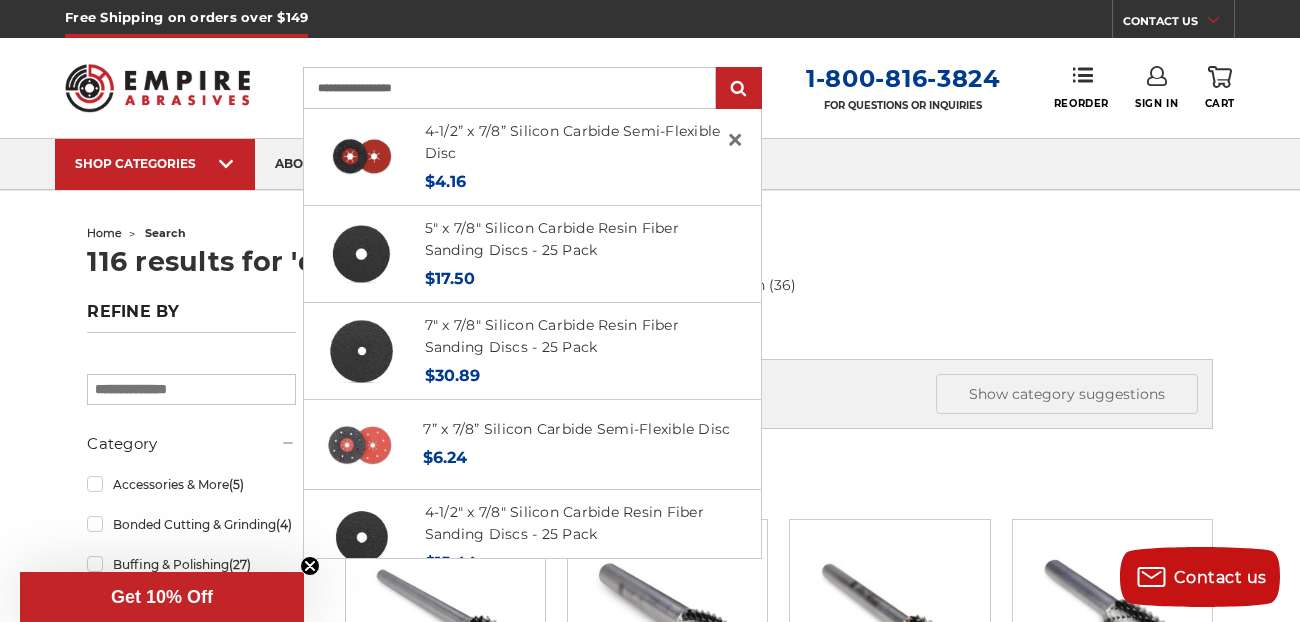 click on "**********" at bounding box center [509, 88] 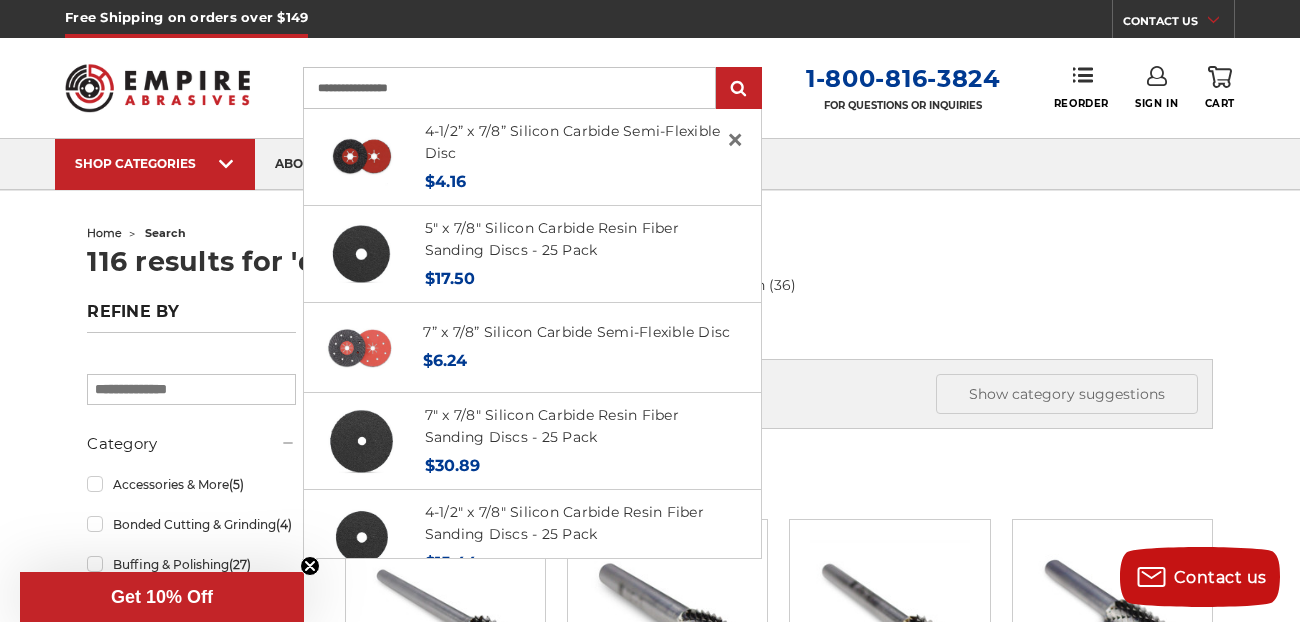 click on "**********" at bounding box center (509, 88) 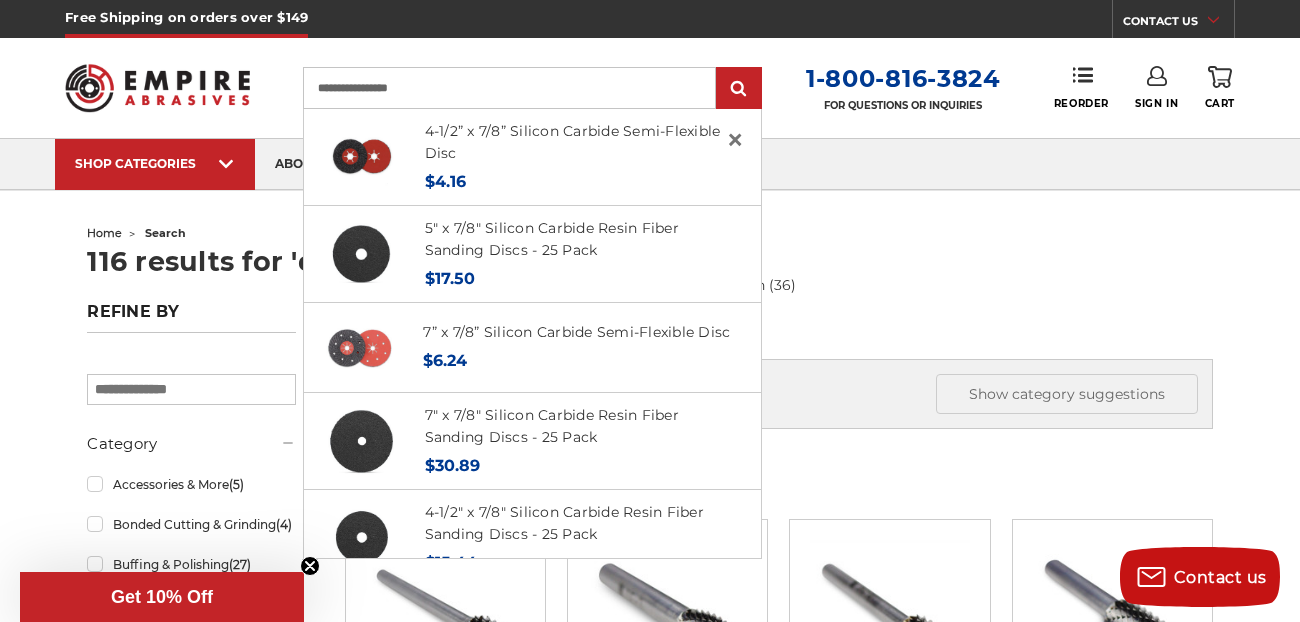 click on "**********" at bounding box center (509, 88) 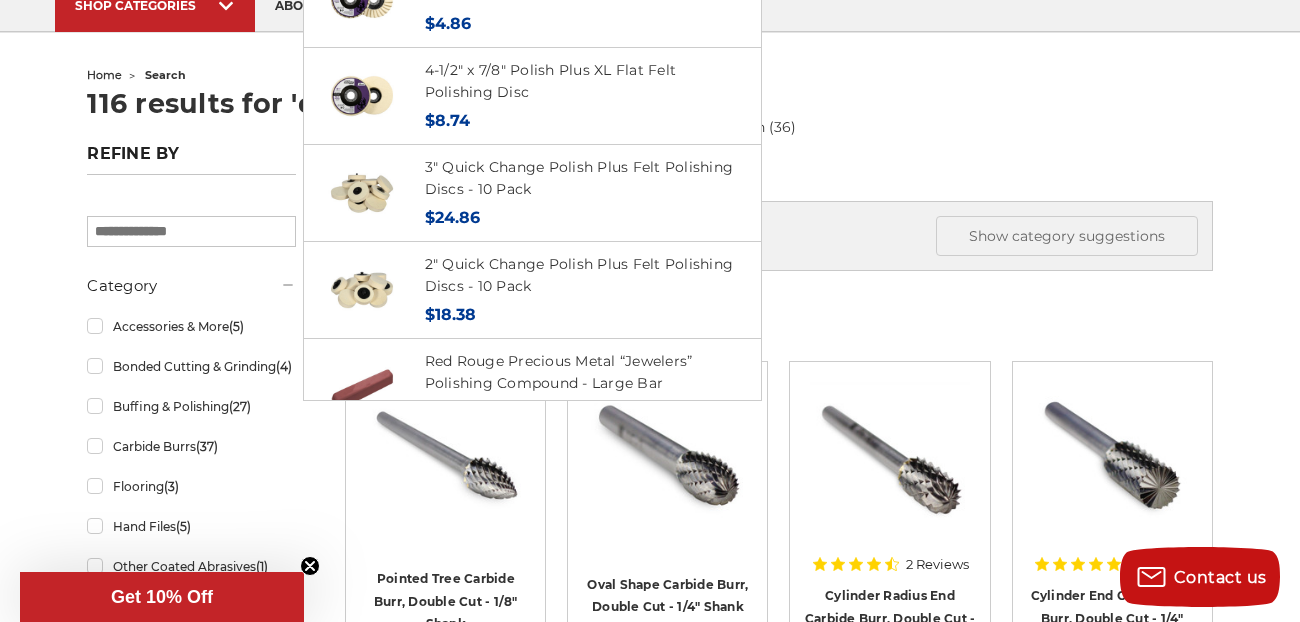 scroll, scrollTop: 165, scrollLeft: 0, axis: vertical 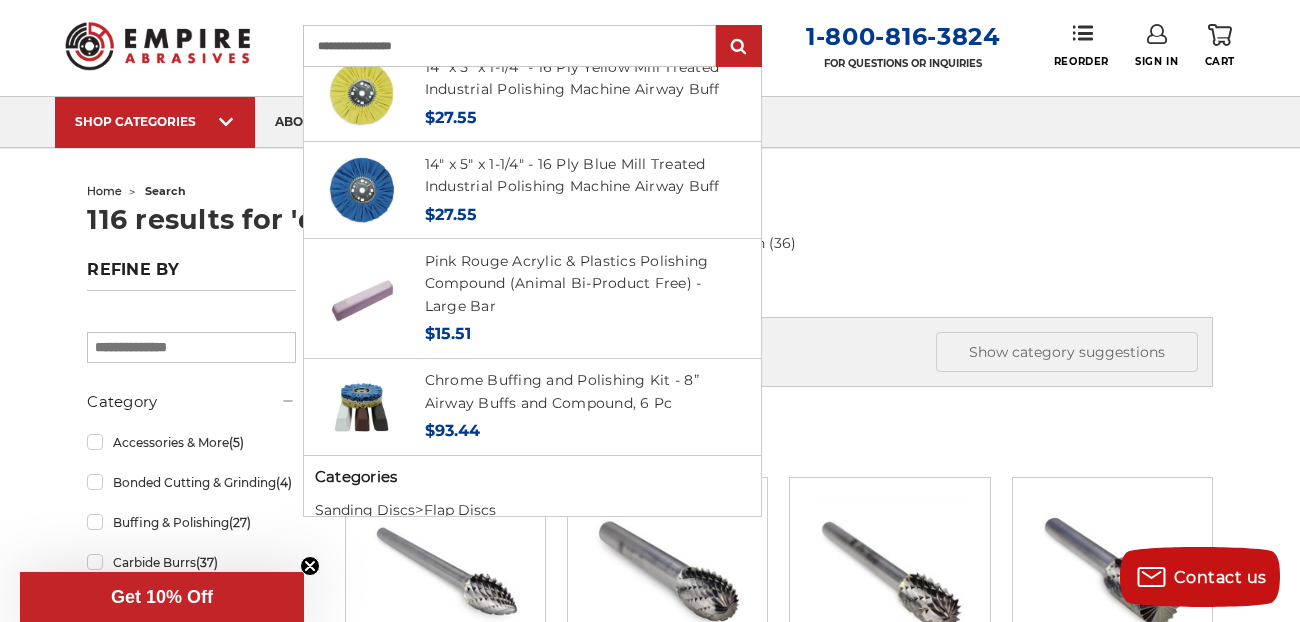 type on "**********" 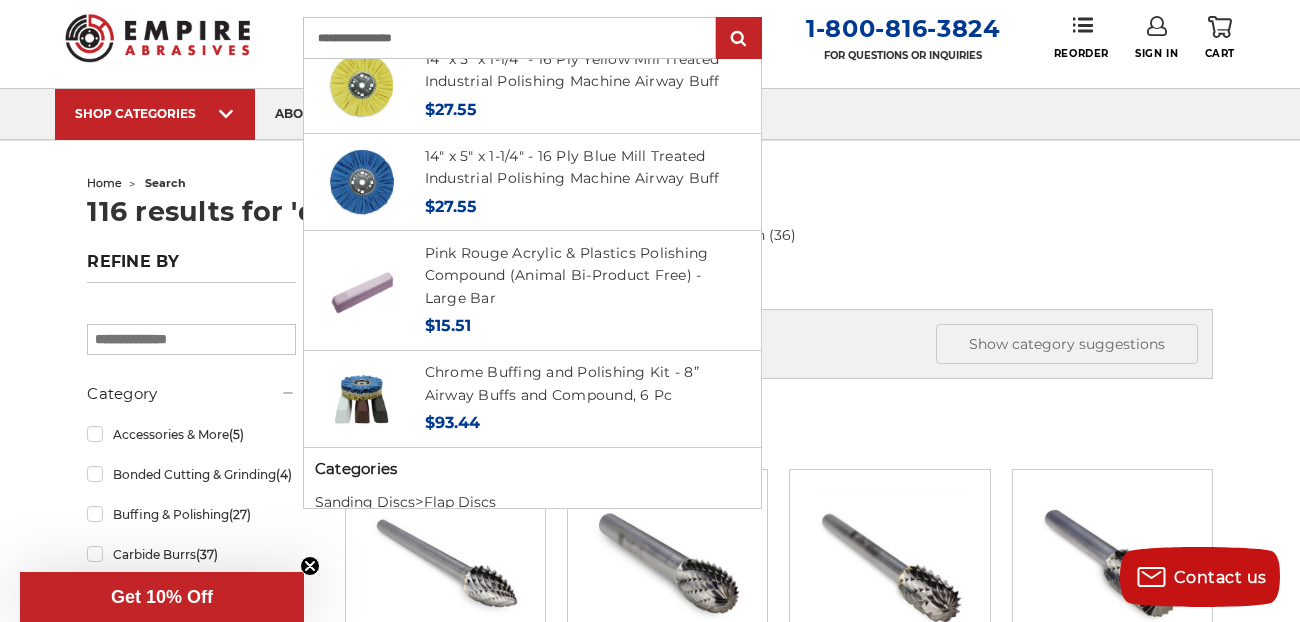 click on "home
search" at bounding box center (650, 183) 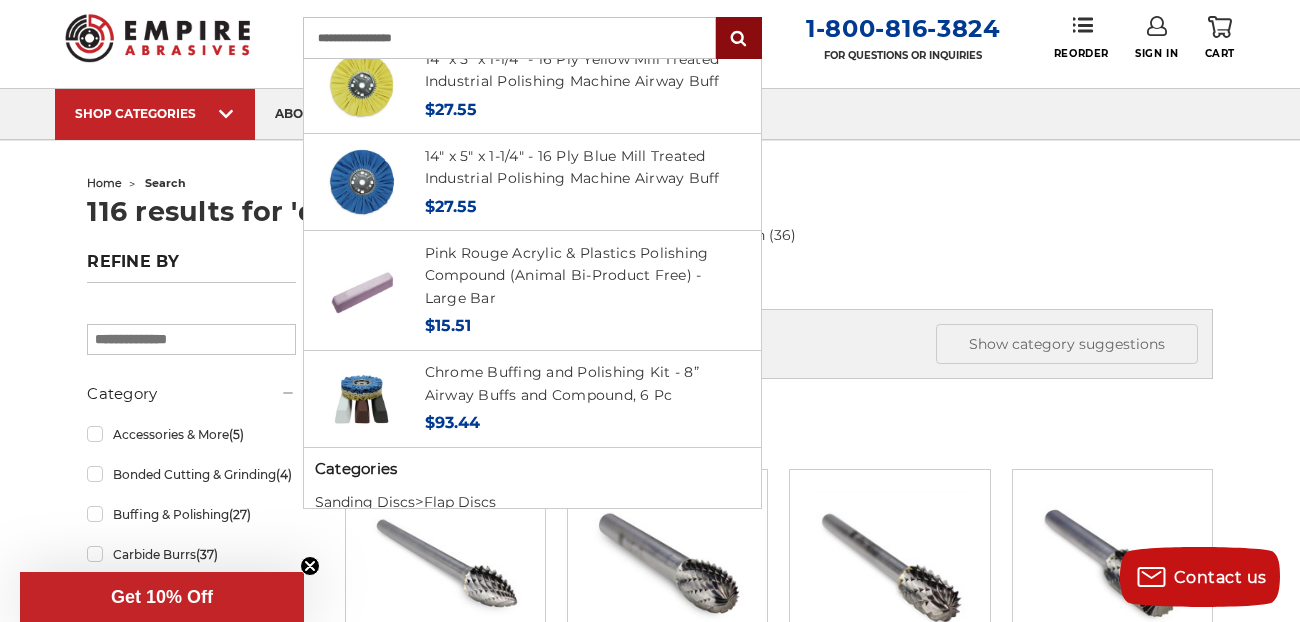 click at bounding box center [739, 39] 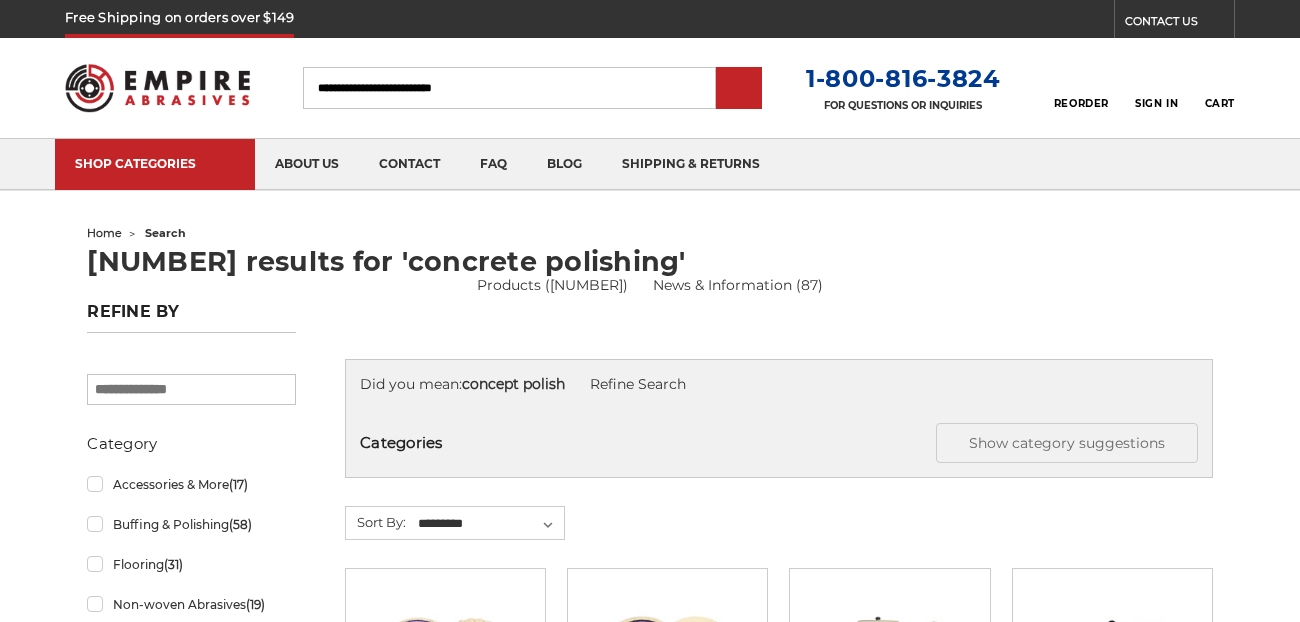 scroll, scrollTop: 0, scrollLeft: 0, axis: both 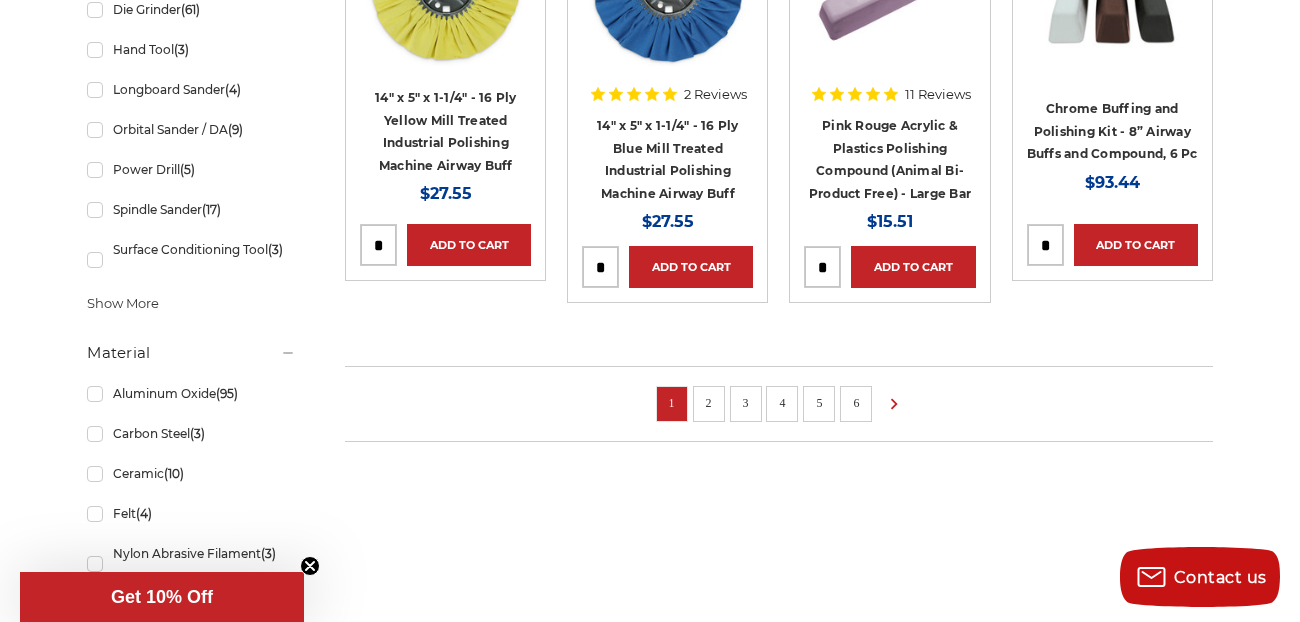 click on "6" at bounding box center (856, 403) 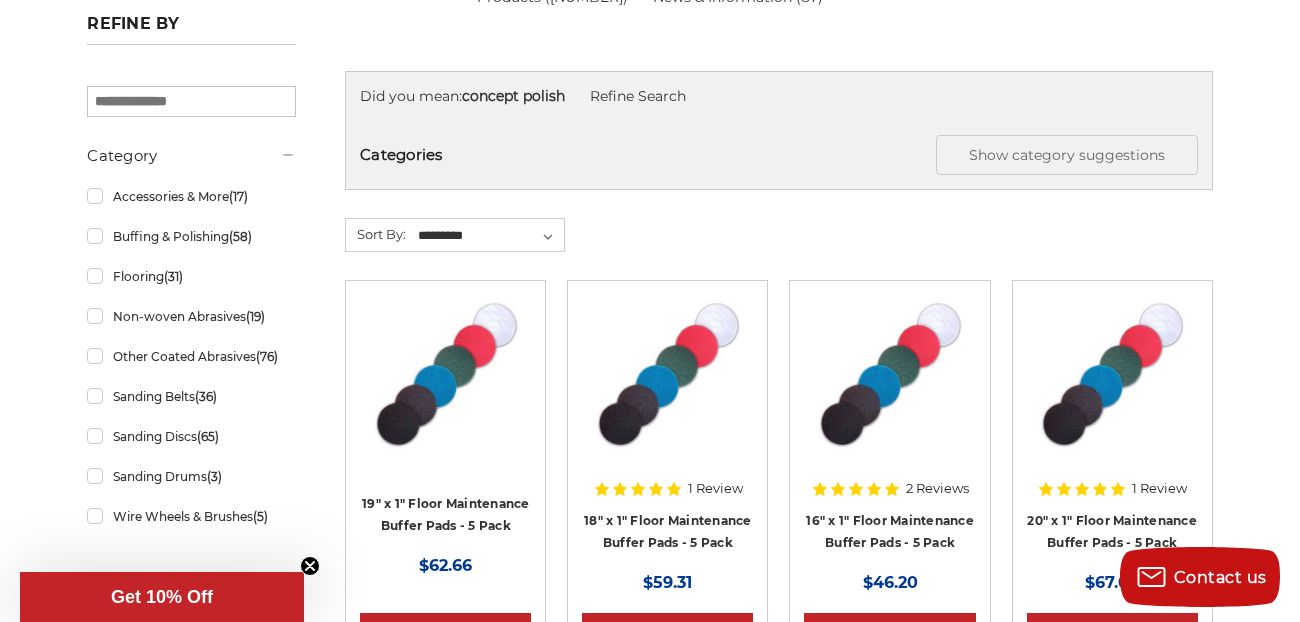 scroll, scrollTop: 316, scrollLeft: 0, axis: vertical 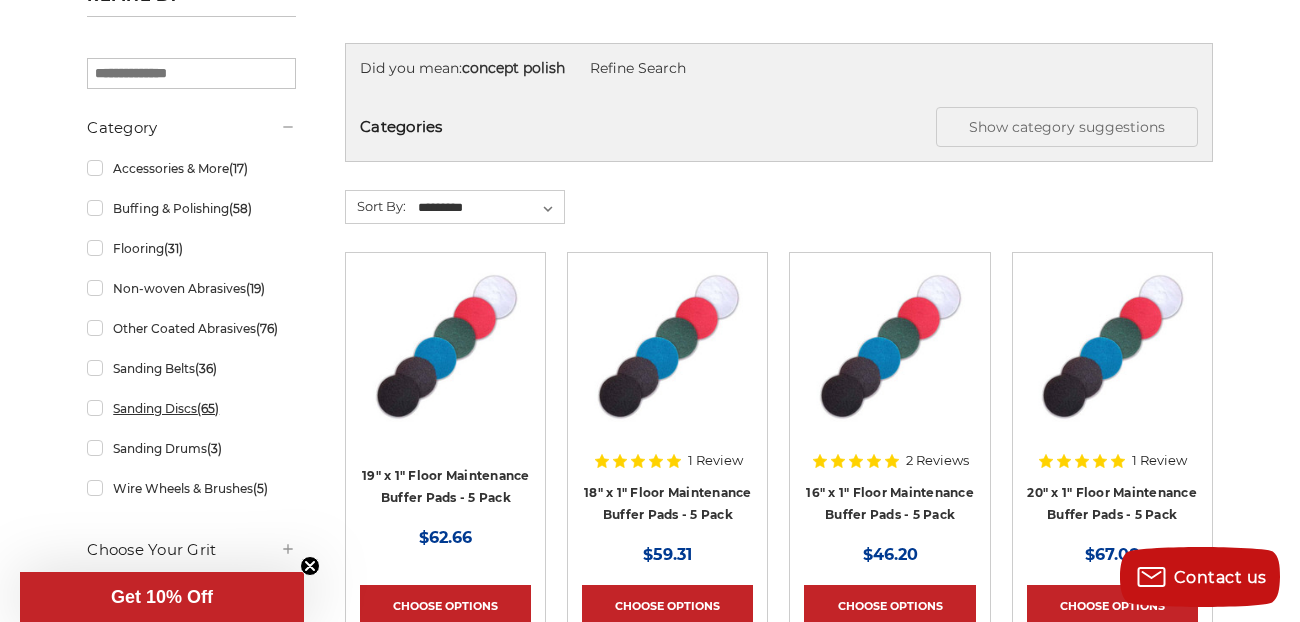 click on "Sanding Discs
(65)" at bounding box center (191, 408) 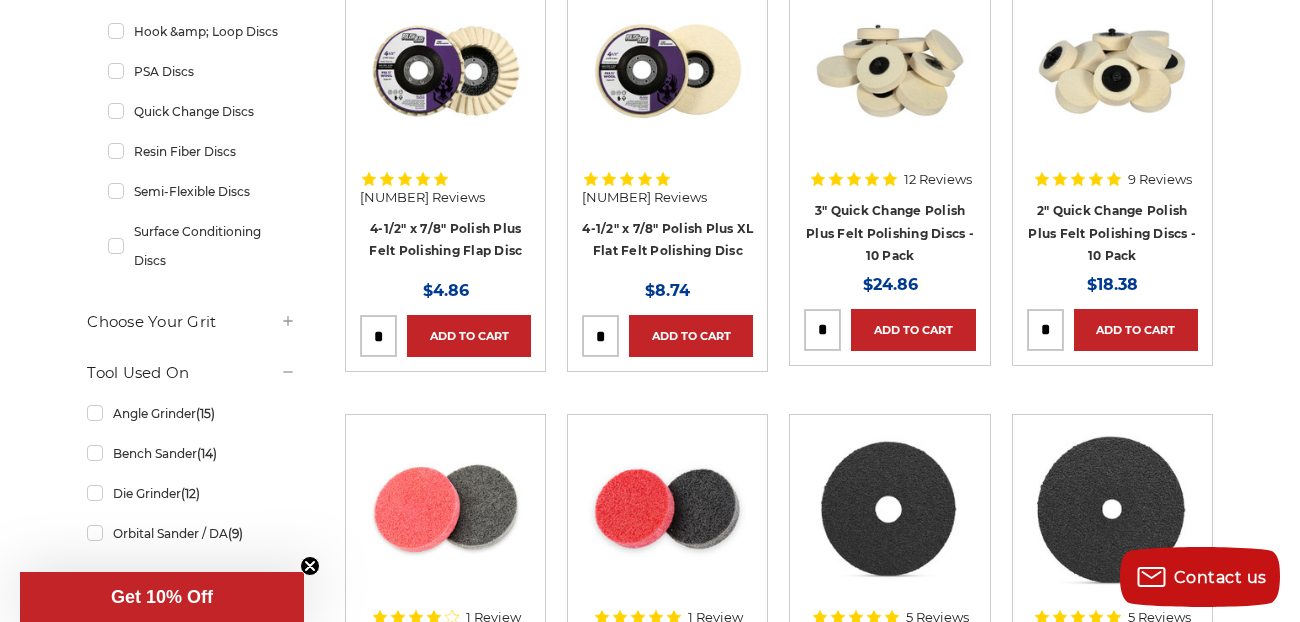 scroll, scrollTop: 594, scrollLeft: 0, axis: vertical 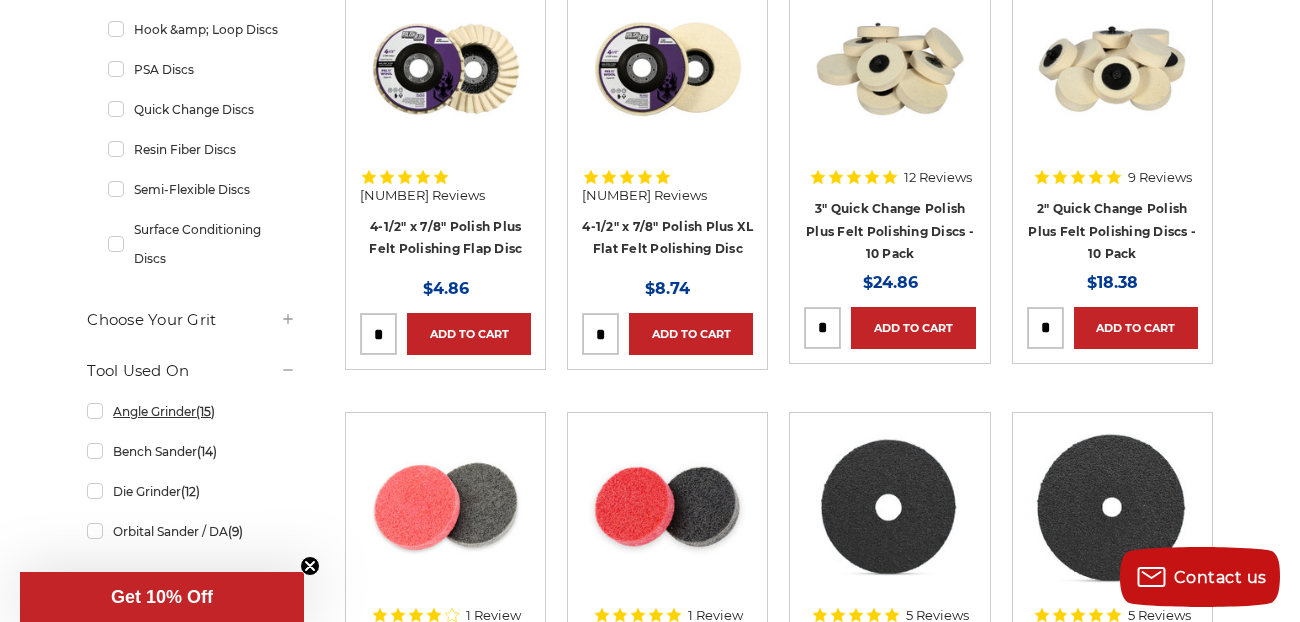 click on "Angle Grinder
(15)" at bounding box center [191, 411] 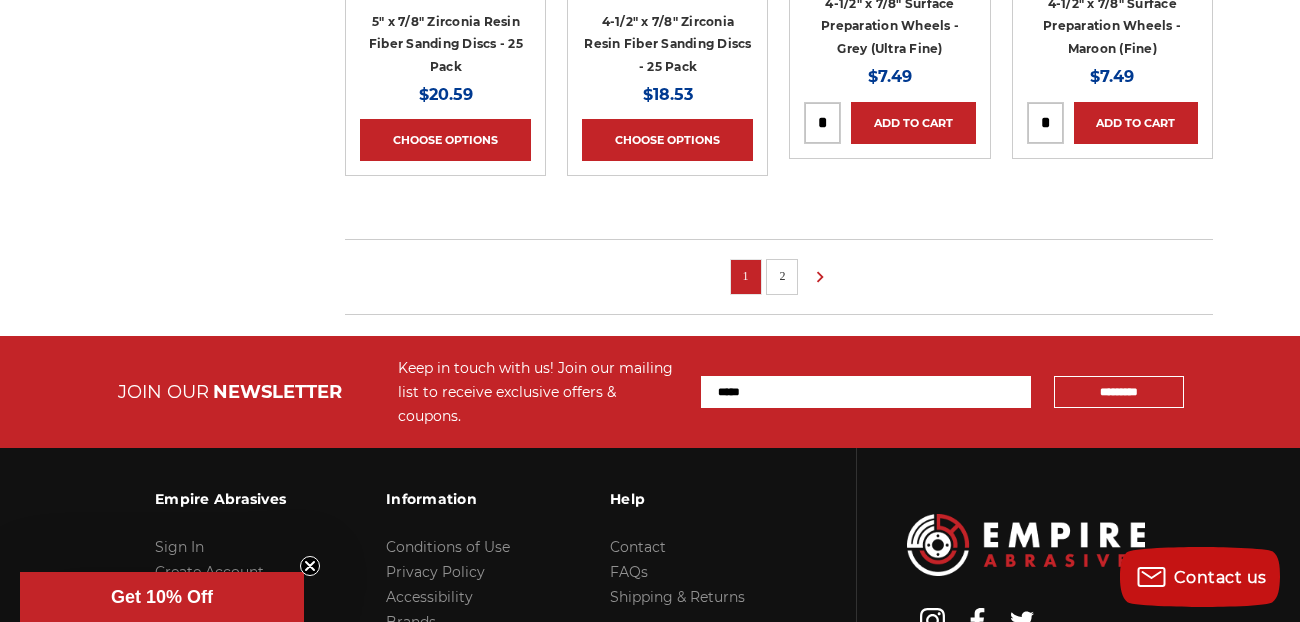 scroll, scrollTop: 1686, scrollLeft: 0, axis: vertical 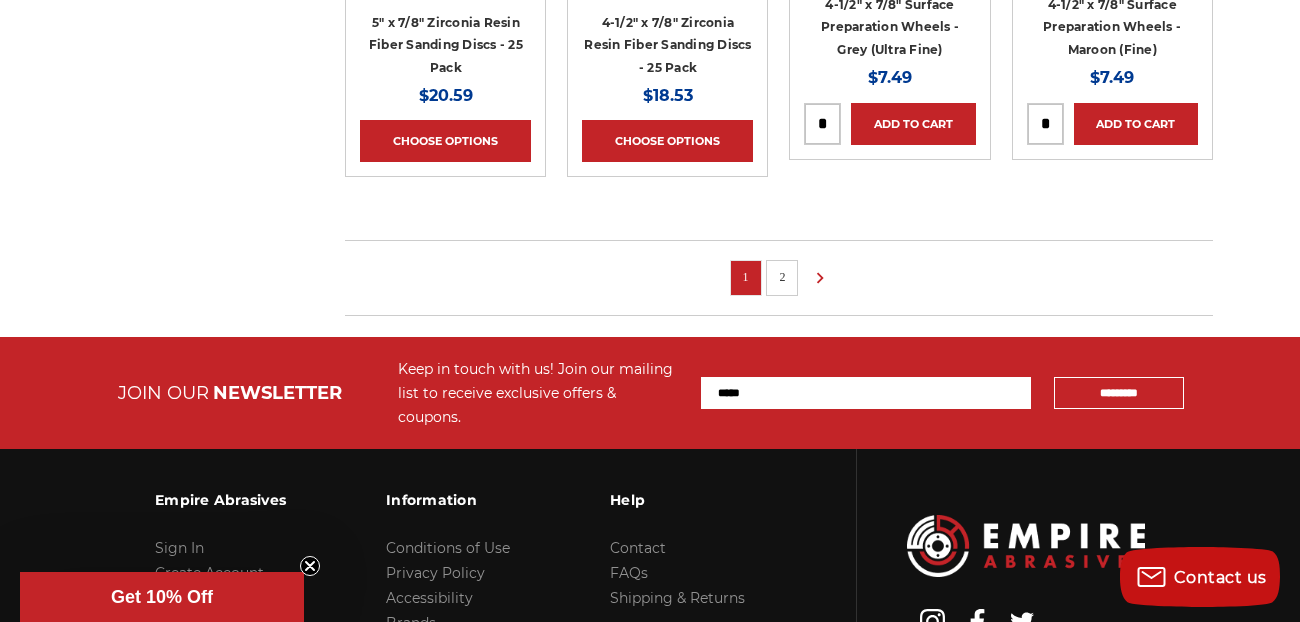 click on "2" at bounding box center (782, 277) 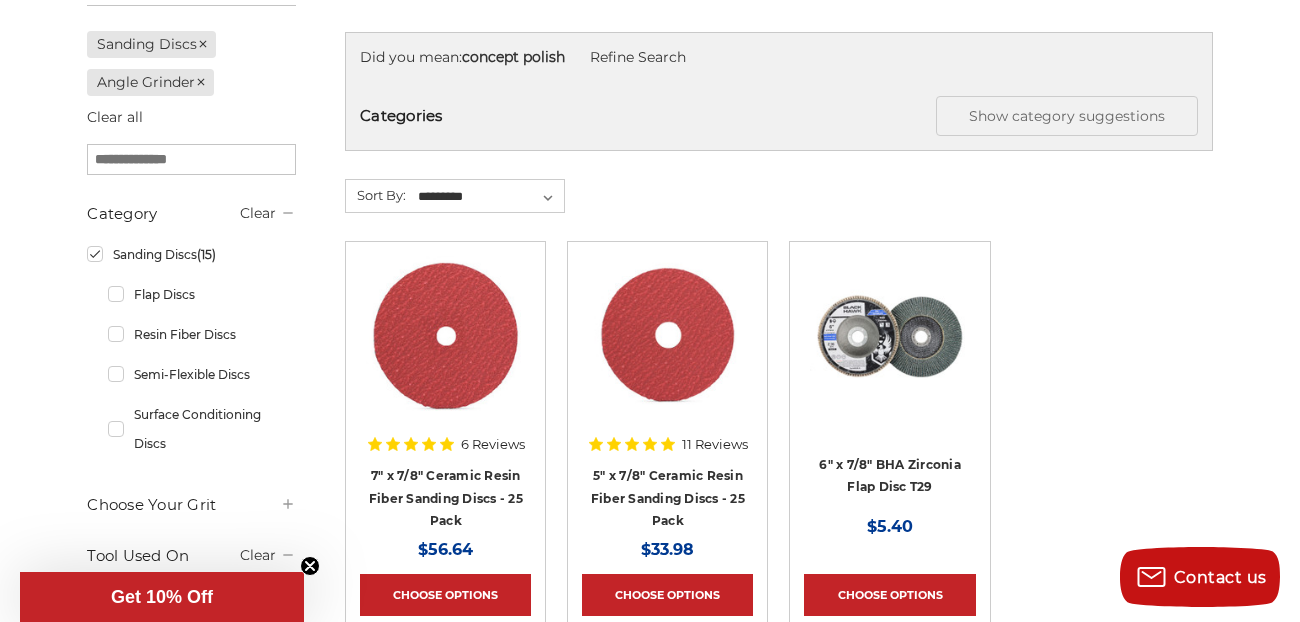 scroll, scrollTop: 264, scrollLeft: 0, axis: vertical 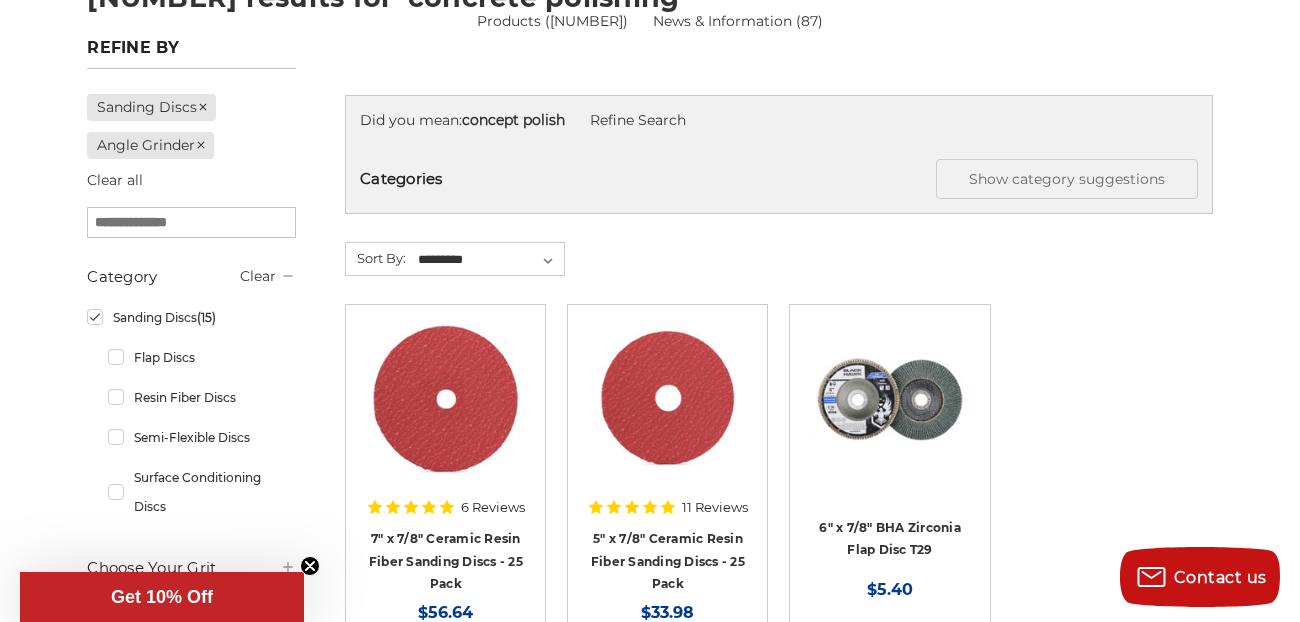 click at bounding box center [191, 222] 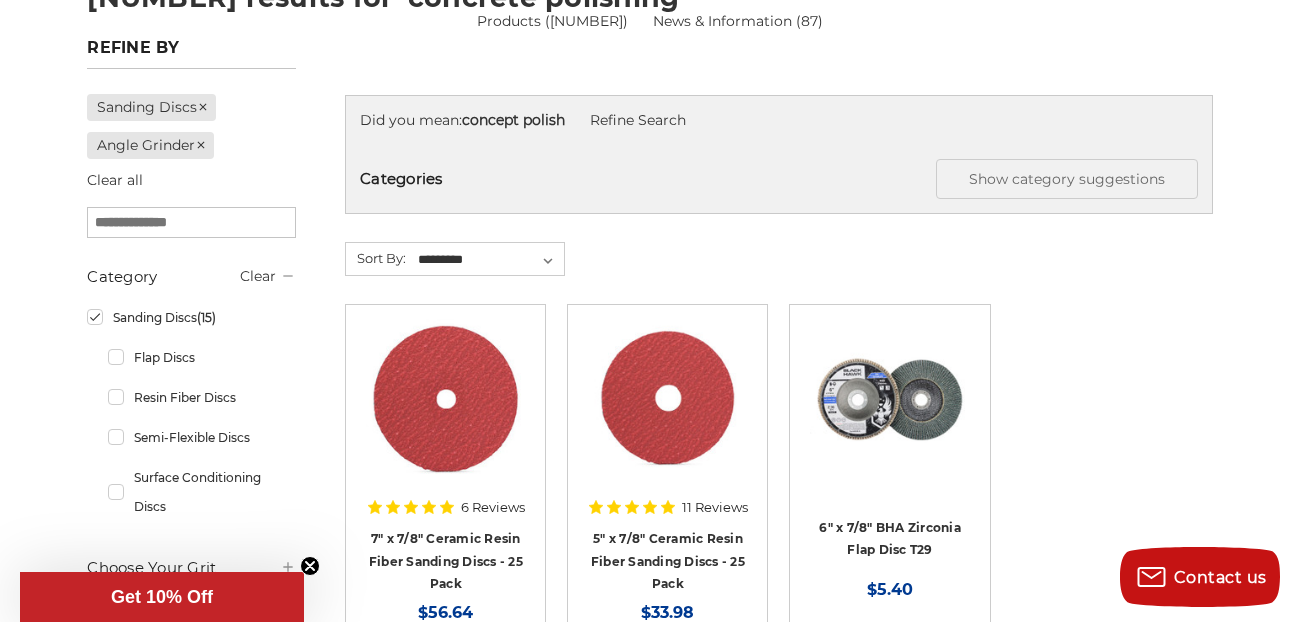 type on "*******" 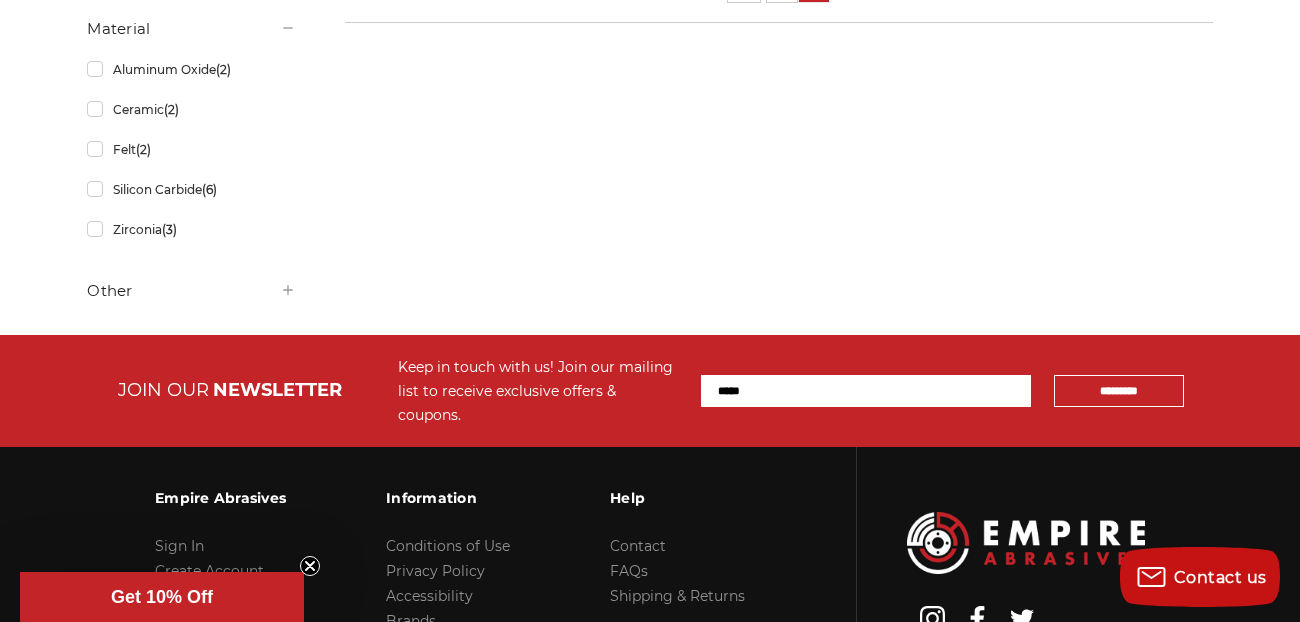 scroll, scrollTop: 1077, scrollLeft: 0, axis: vertical 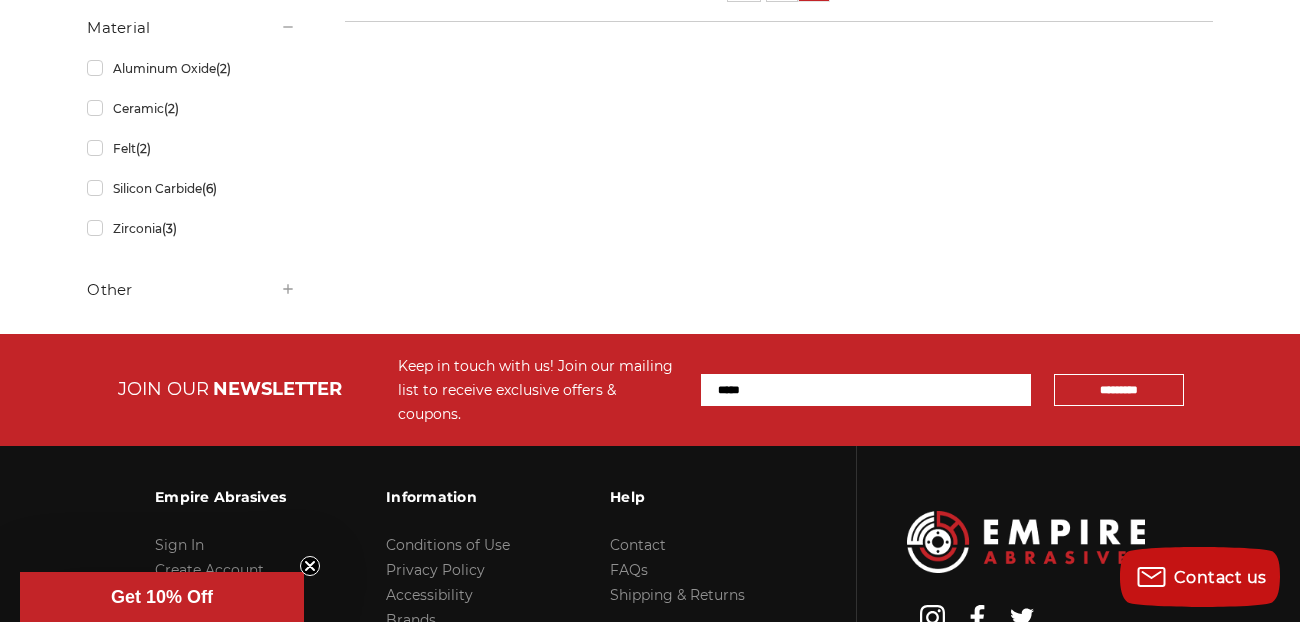click on "Other" at bounding box center [191, 290] 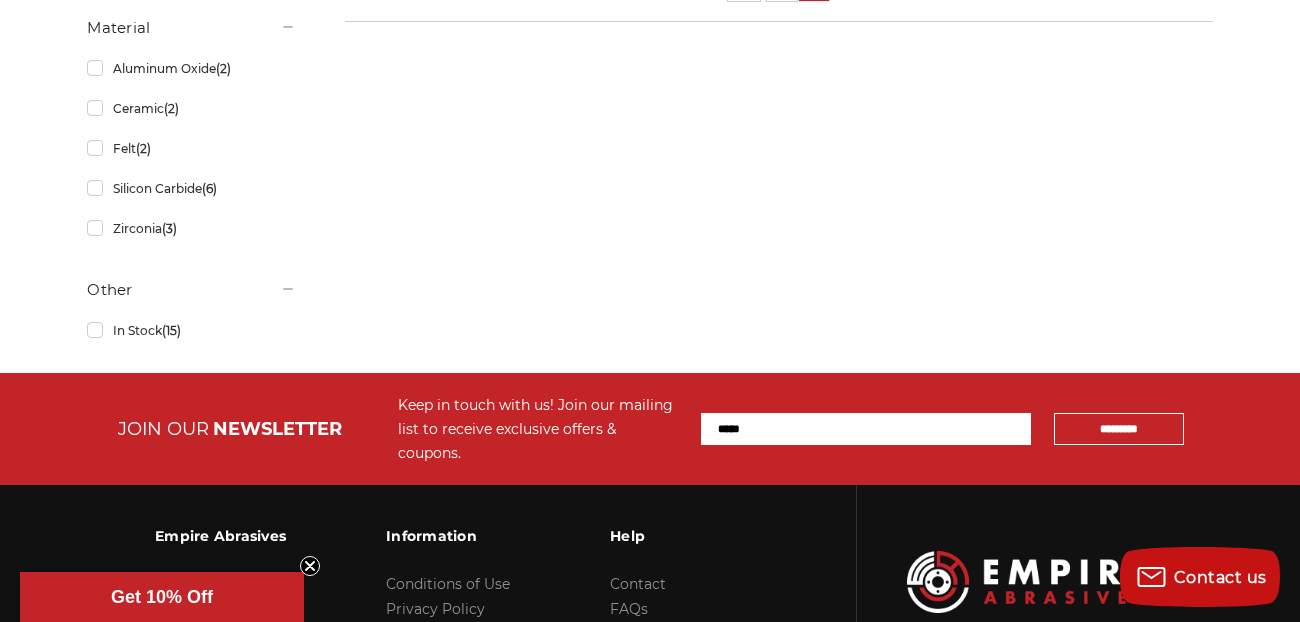 click on "Other" at bounding box center (191, 290) 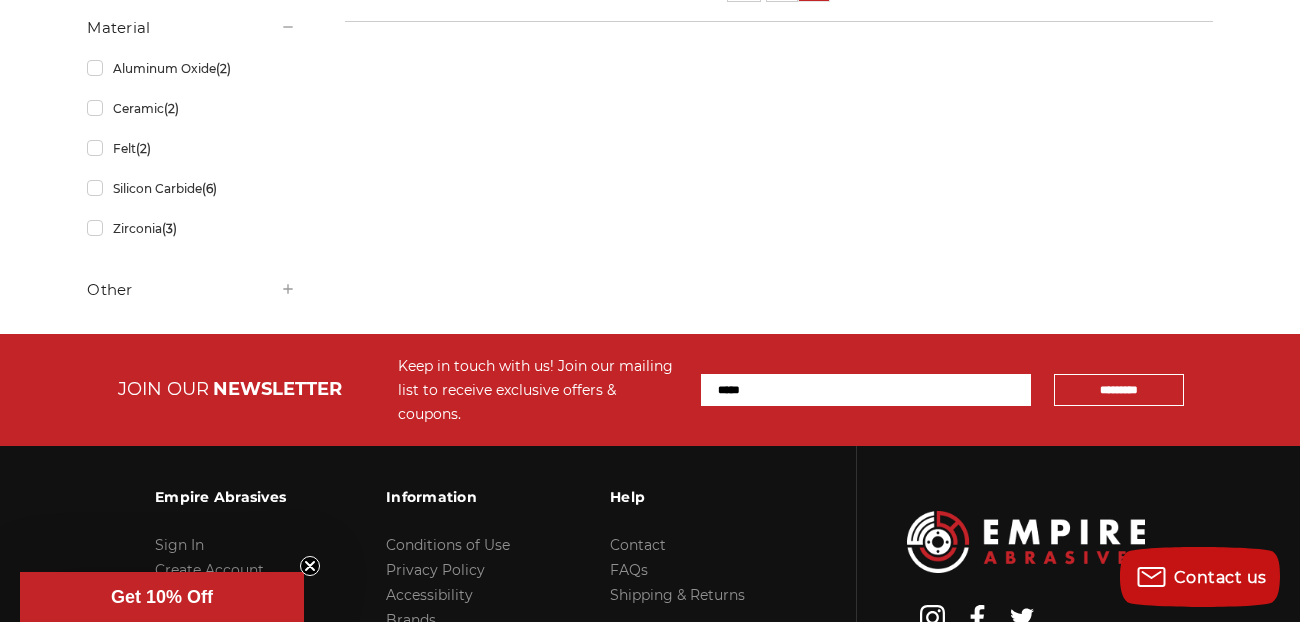 click on "Other" at bounding box center (191, 290) 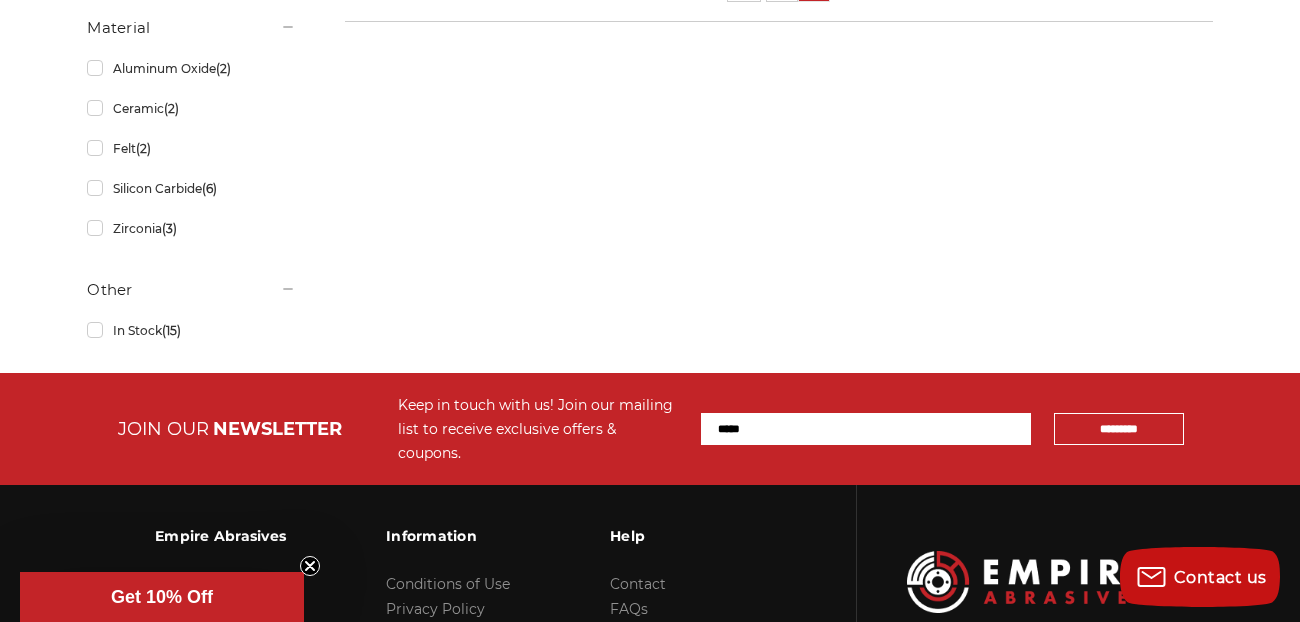 click on "Other" at bounding box center (191, 290) 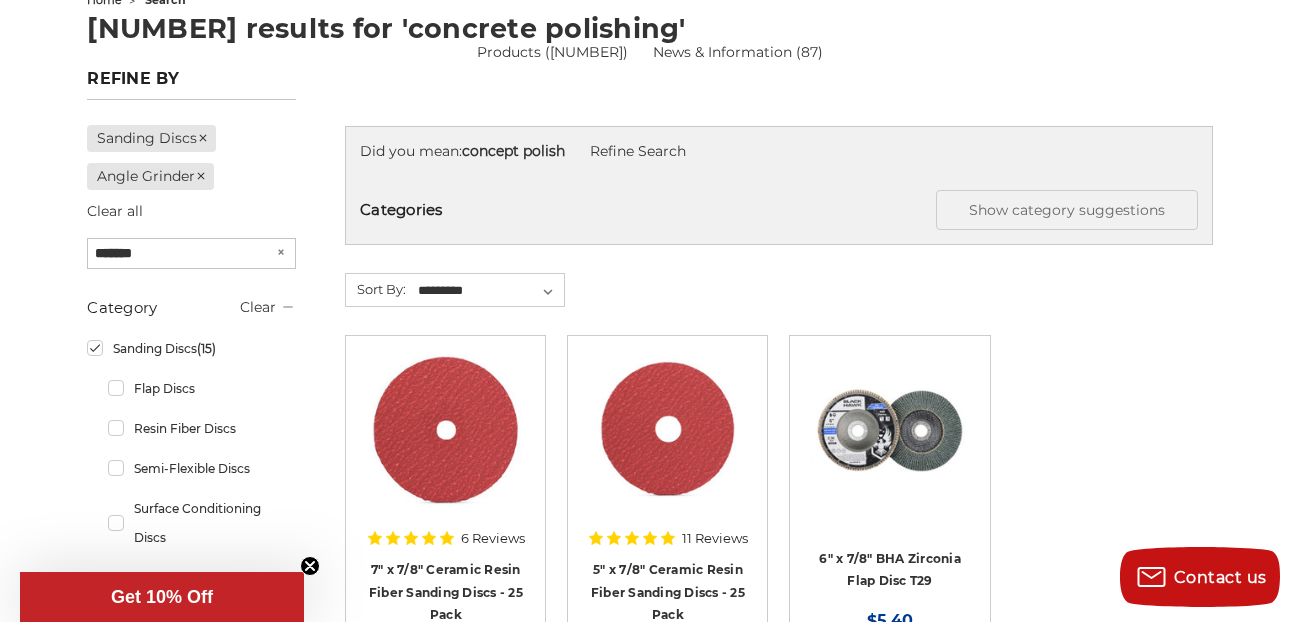 scroll, scrollTop: 238, scrollLeft: 0, axis: vertical 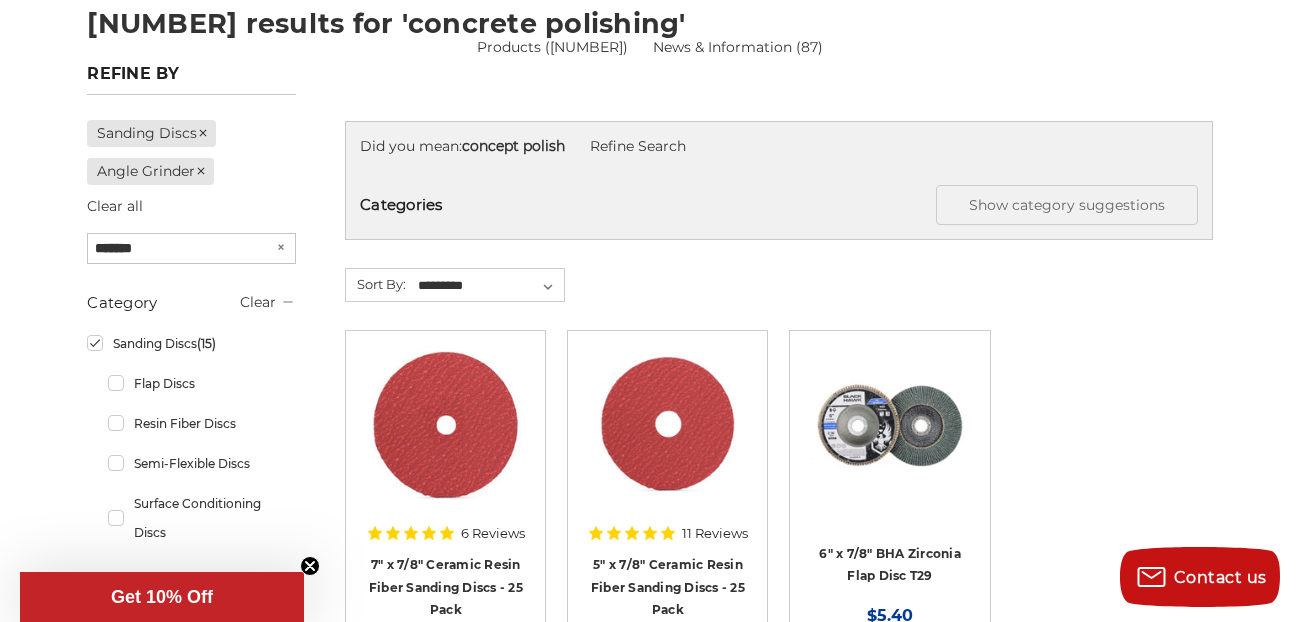 click on "*******" at bounding box center (191, 248) 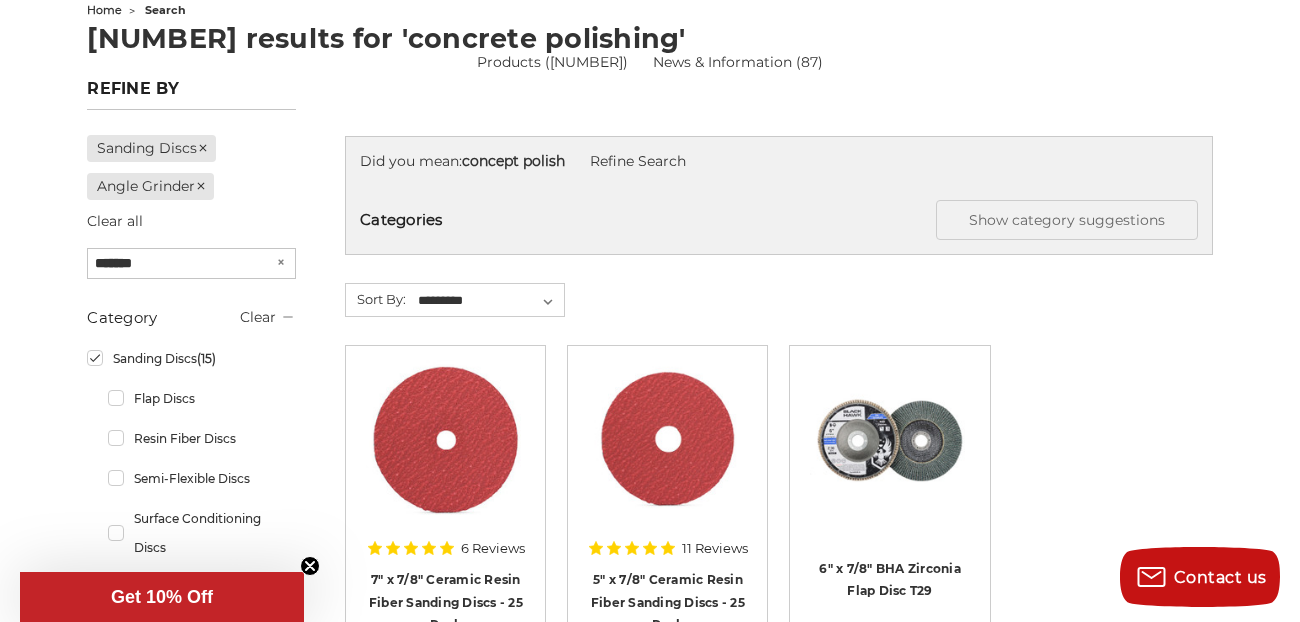 scroll, scrollTop: 213, scrollLeft: 0, axis: vertical 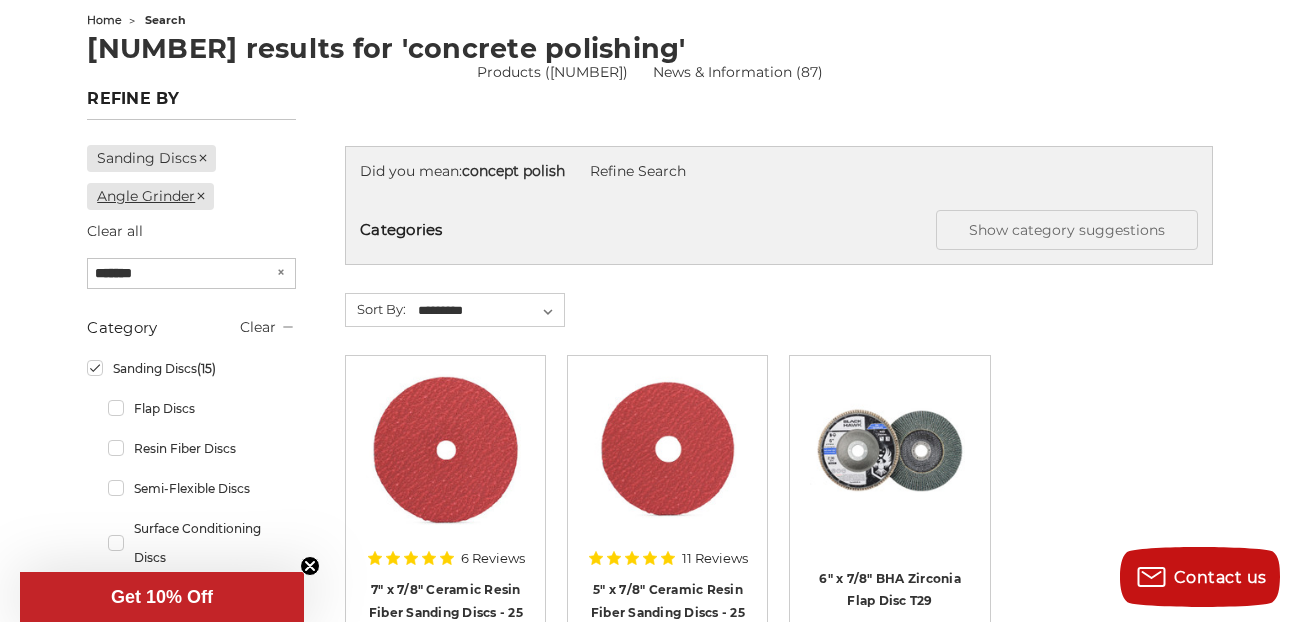 click on "Angle Grinder" at bounding box center (150, 196) 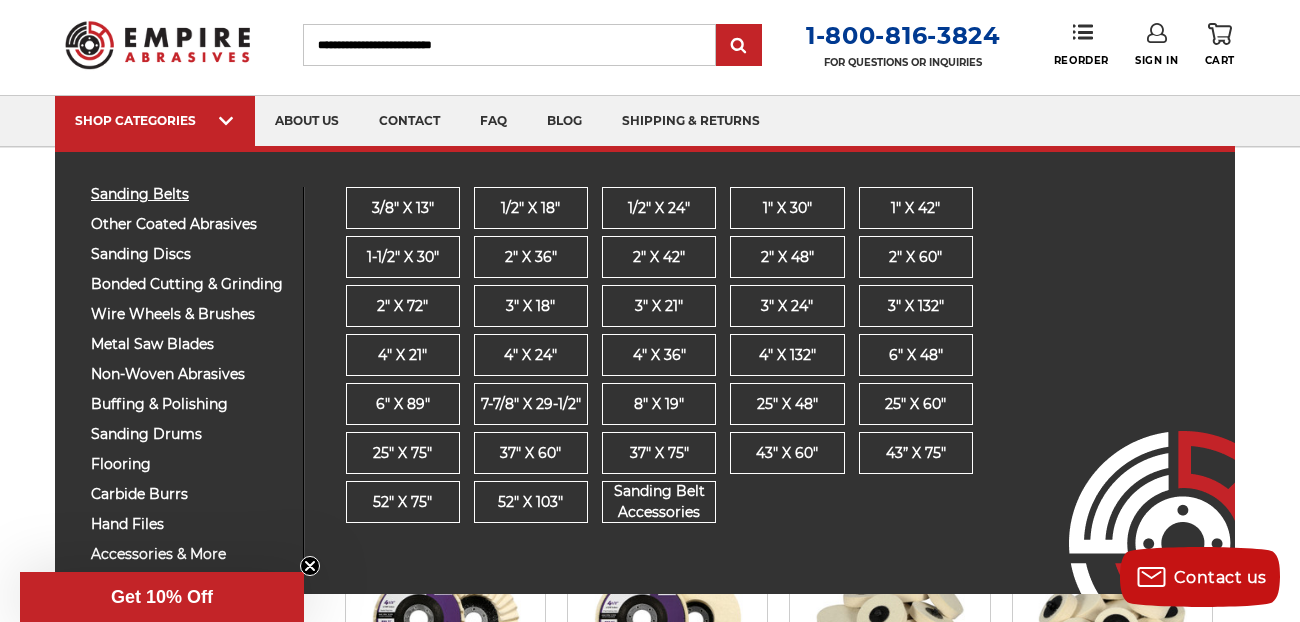 scroll, scrollTop: 41, scrollLeft: 0, axis: vertical 